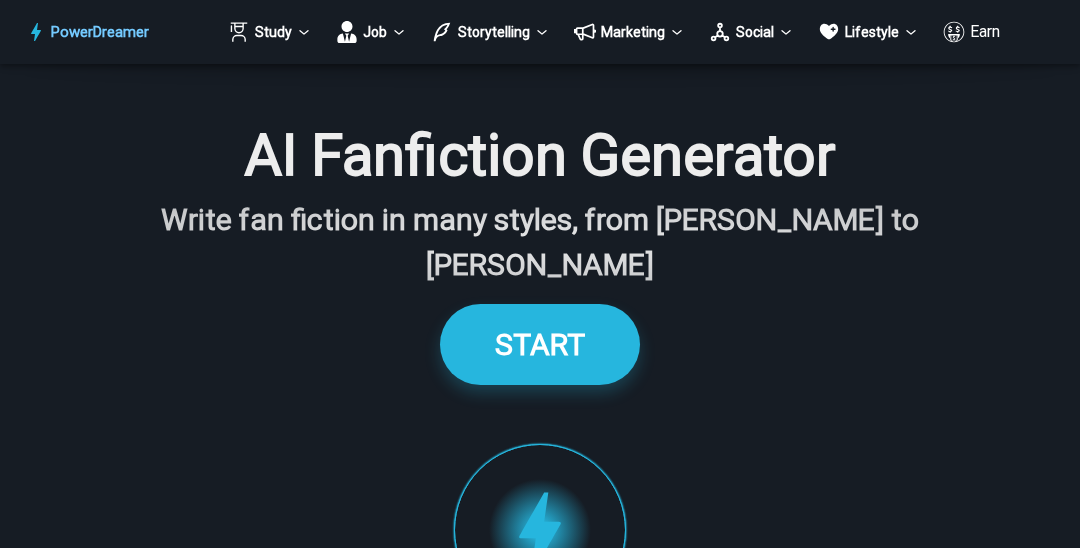 scroll, scrollTop: 2107, scrollLeft: 0, axis: vertical 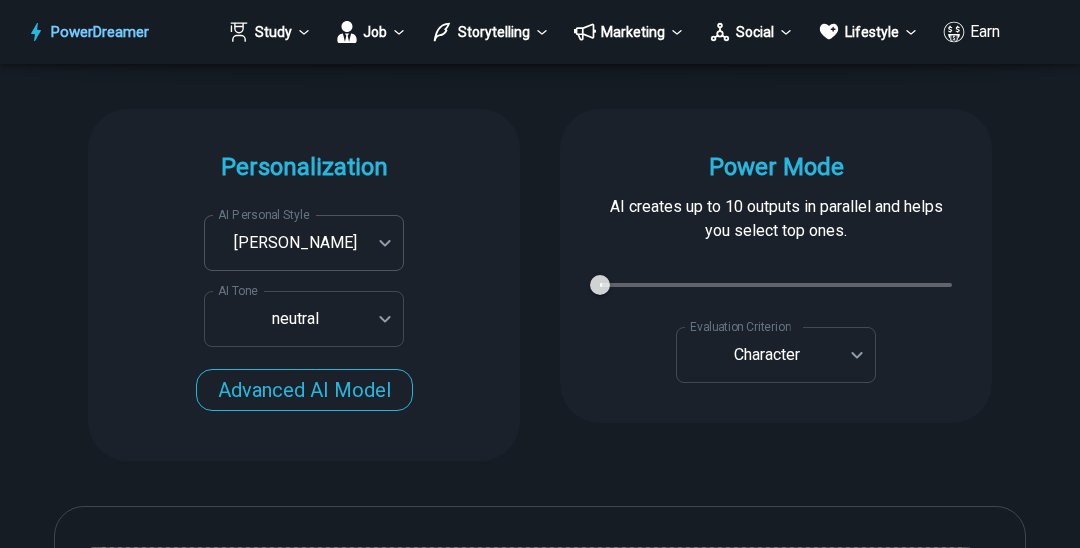 click on "PowerDreamer Study Job Storytelling Marketing Social Lifestyle Earn AI Fanfiction Generator Write fan fiction in many styles, from J.K Rowling to J.R.R. Tolkien  START Faster with PowerDreamer 177,598  AI-Generated Outputs.  60,000+ Users. 60+ AI Tools. PowerDreamer saved me a ton of stress and even more time. Highly recommend. Bailey Vogt is a writer and producer with experience at Morning Rush, Arizona PBS, Metro Weekly and The Washington Times I received a job offer today that your awesome website helped me get. Thank you! I will be singing your praises. Matt S. signed up to PowerDreamer November 30th 2023 and received his job offer February 1st 2024 Absolutely love this program!! I'm usually hesitant to pay for anything without being able to try it for free first. However, I was desperate to get resume writing help and this program far exceeded my expectations! I have been telling anyone I know looking for a job to try it. Maura Duffy Tyler D., Product Manager in E-Commerce Kyle Kimball Alix Harvey Age 18" at bounding box center [540, 3546] 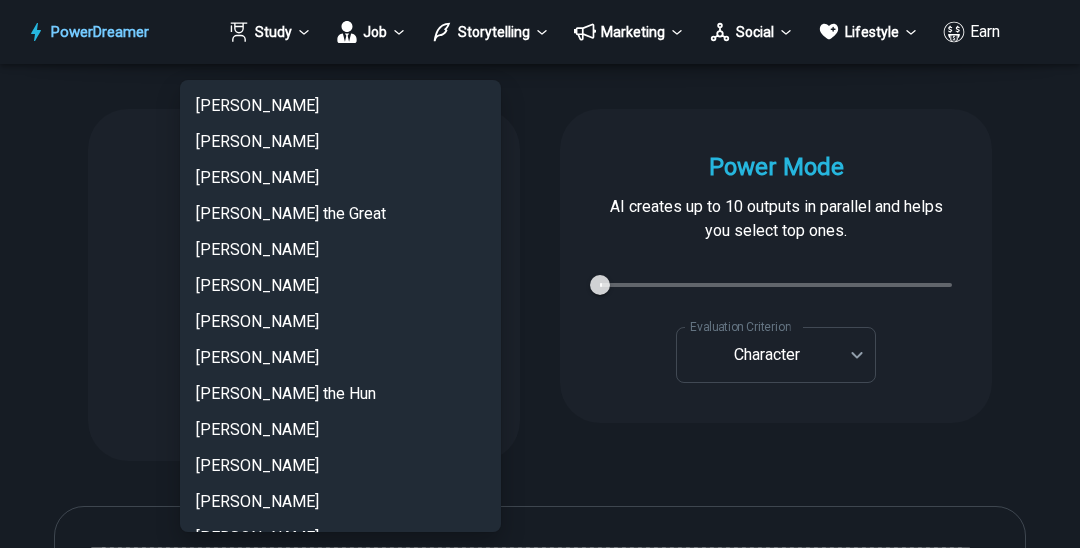 click on "Henrique Dubugras" at bounding box center (340, 1762) 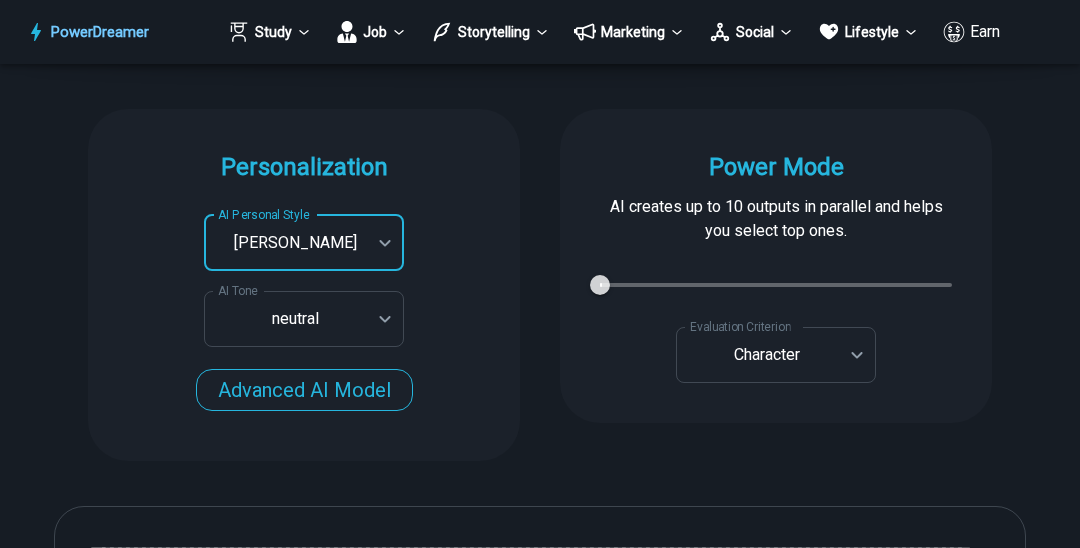 scroll, scrollTop: 1528, scrollLeft: 0, axis: vertical 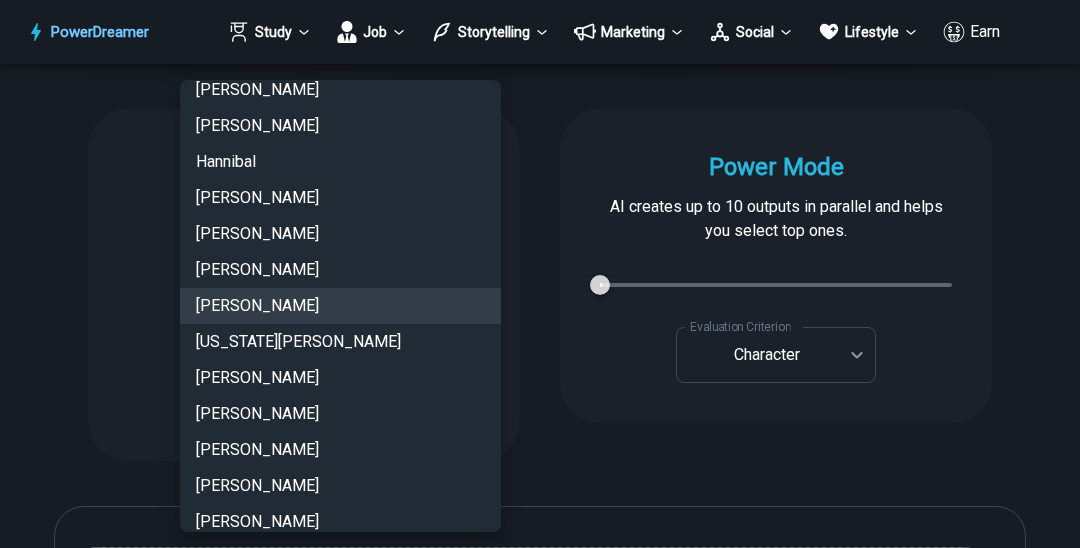 click on "Harry Potter" at bounding box center (340, 234) 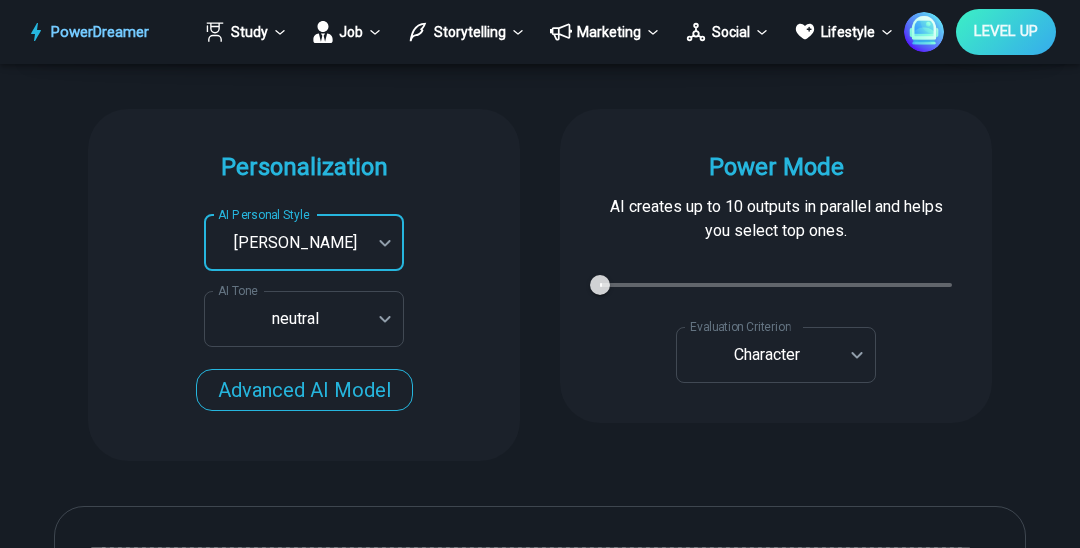 click on "PowerDreamer Study Job Storytelling Marketing Social Lifestyle Earn LEVEL UP AI Fanfiction Generator Write fan fiction in many styles, from J.K Rowling to J.R.R. Tolkien  START Faster with PowerDreamer 213,997  AI-Generated Outputs.  60,000+ Users. 60+ AI Tools. PowerDreamer saved me a ton of stress and even more time. Highly recommend. Bailey Vogt is a writer and producer with experience at Morning Rush, Arizona PBS, Metro Weekly and The Washington Times I received a job offer today that your awesome website helped me get. Thank you! I will be singing your praises. Matt S. signed up to PowerDreamer November 30th 2023 and received his job offer February 1st 2024 Absolutely love this program!! I'm usually hesitant to pay for anything without being able to try it for free first. However, I was desperate to get resume writing help and this program far exceeded my expectations! I have been telling anyone I know looking for a job to try it. Maura Duffy Tyler D., Product Manager in E-Commerce Kyle Kimball Jess B. 1" at bounding box center [540, 3546] 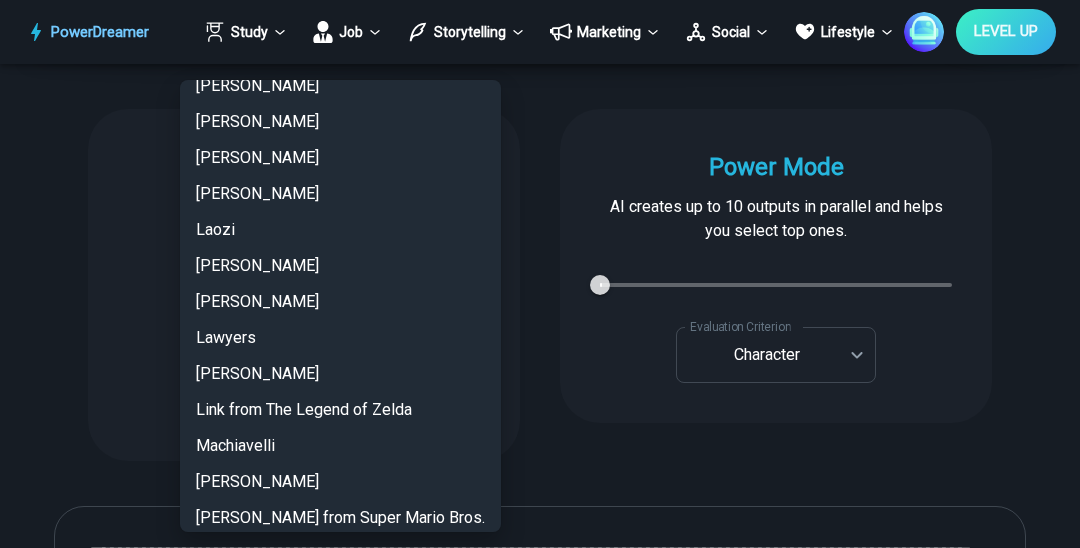 scroll, scrollTop: 2112, scrollLeft: 0, axis: vertical 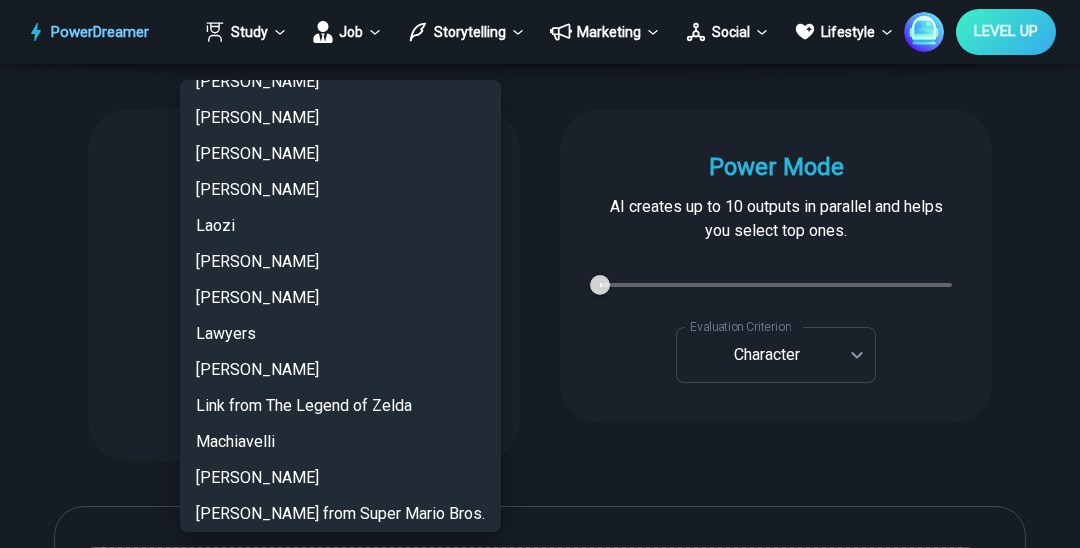 click on "Link from The Legend of Zelda" at bounding box center [340, 406] 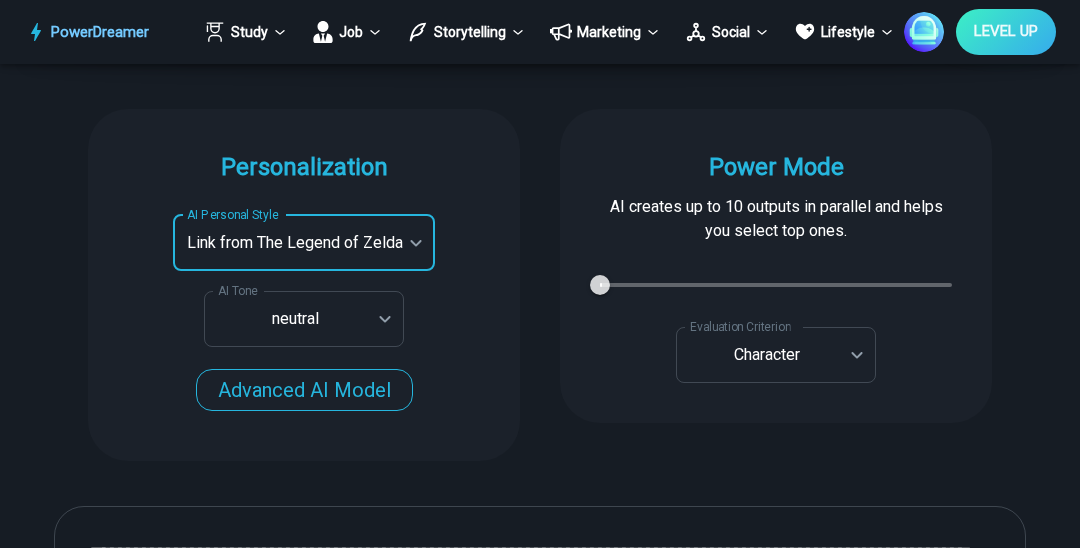 type on "*" 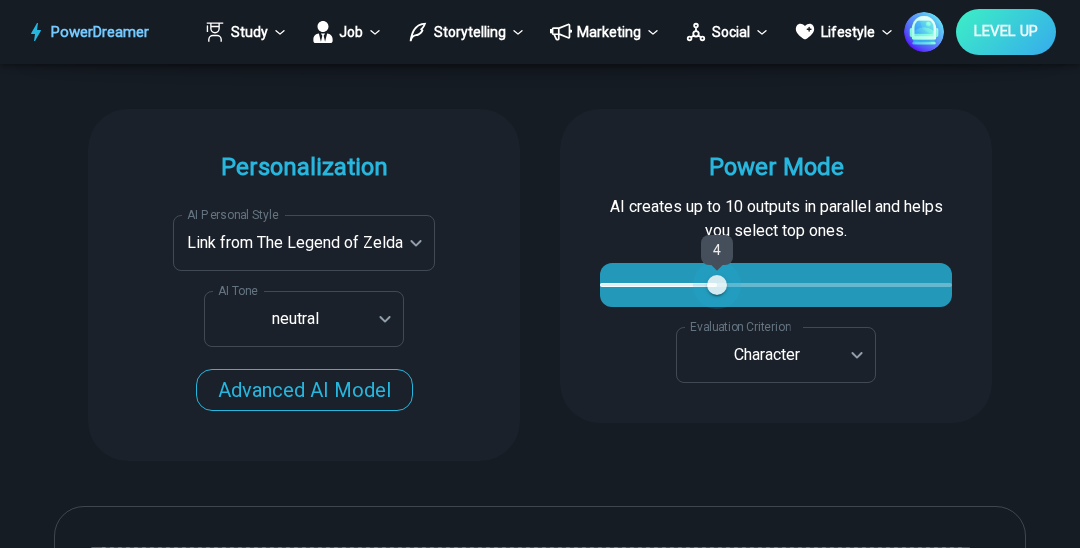 type on "*" 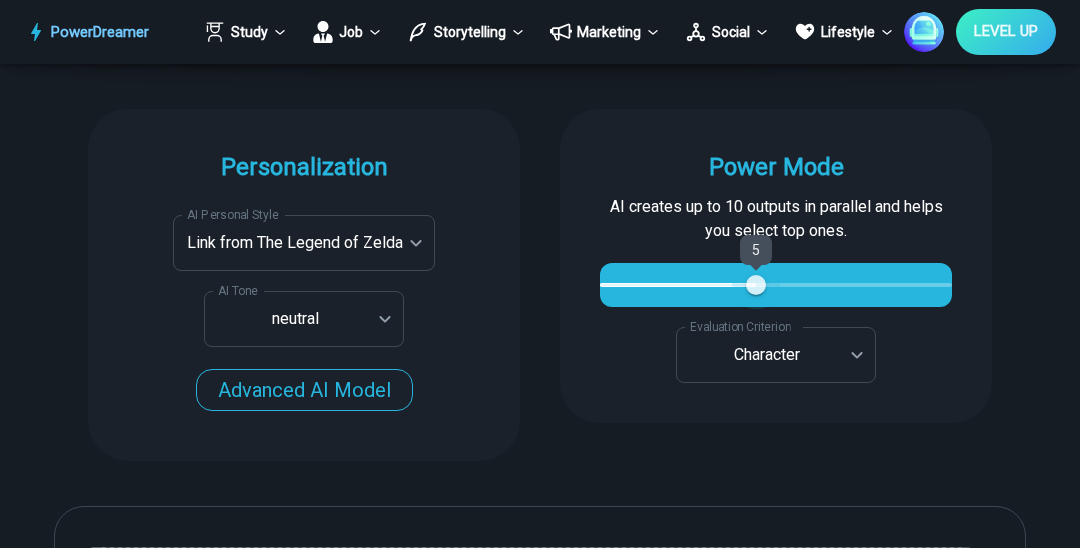 type on "*" 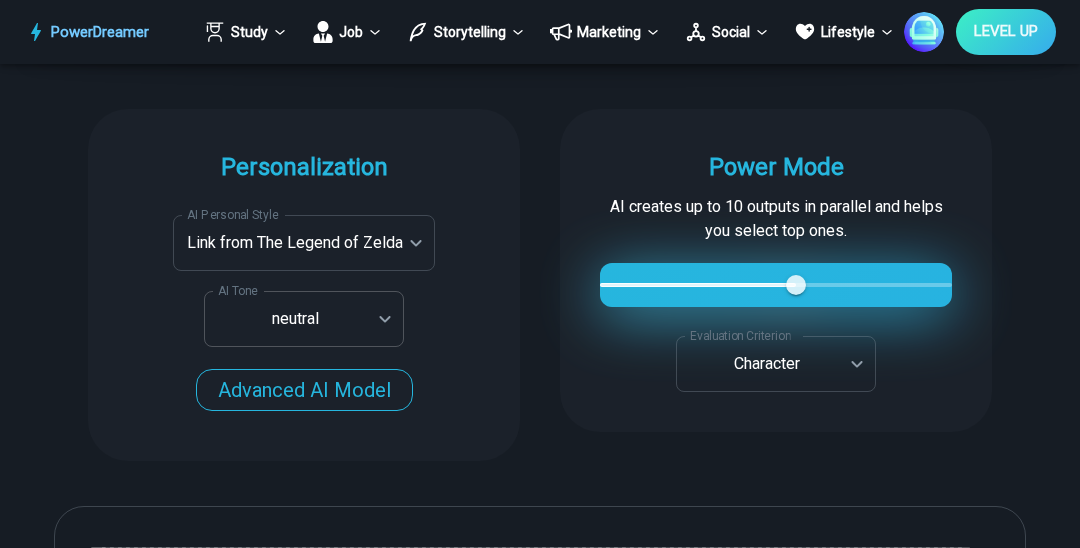 click on "PowerDreamer Study Job Storytelling Marketing Social Lifestyle Earn LEVEL UP AI Fanfiction Generator Write fan fiction in many styles, from J.K Rowling to J.R.R. Tolkien  START Faster with PowerDreamer 213,997  AI-Generated Outputs.  60,000+ Users. 60+ AI Tools. PowerDreamer saved me a ton of stress and even more time. Highly recommend. Bailey Vogt is a writer and producer with experience at Morning Rush, Arizona PBS, Metro Weekly and The Washington Times I received a job offer today that your awesome website helped me get. Thank you! I will be singing your praises. Matt S. signed up to PowerDreamer November 30th 2023 and received his job offer February 1st 2024 Absolutely love this program!! I'm usually hesitant to pay for anything without being able to try it for free first. However, I was desperate to get resume writing help and this program far exceeded my expectations! I have been telling anyone I know looking for a job to try it. Maura Duffy Tyler D., Product Manager in E-Commerce Kyle Kimball Jess B. 6" at bounding box center [540, 3546] 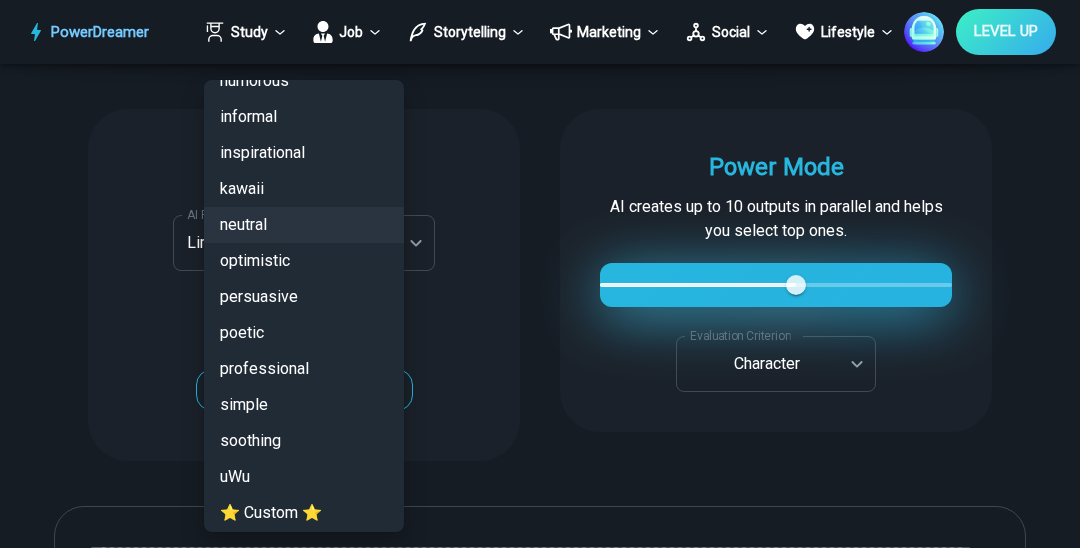 scroll, scrollTop: 284, scrollLeft: 0, axis: vertical 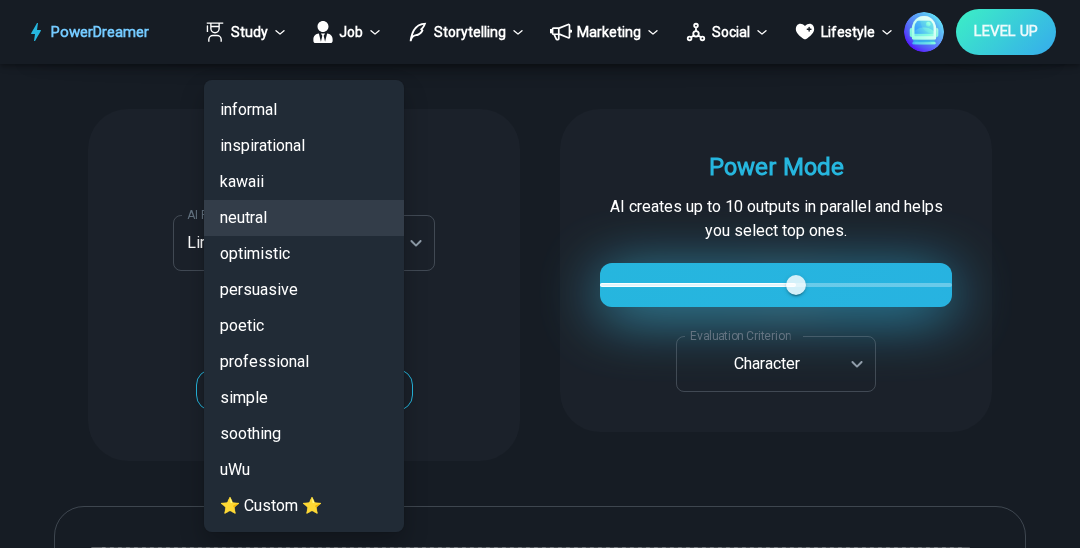 click on "uWu" at bounding box center (304, 470) 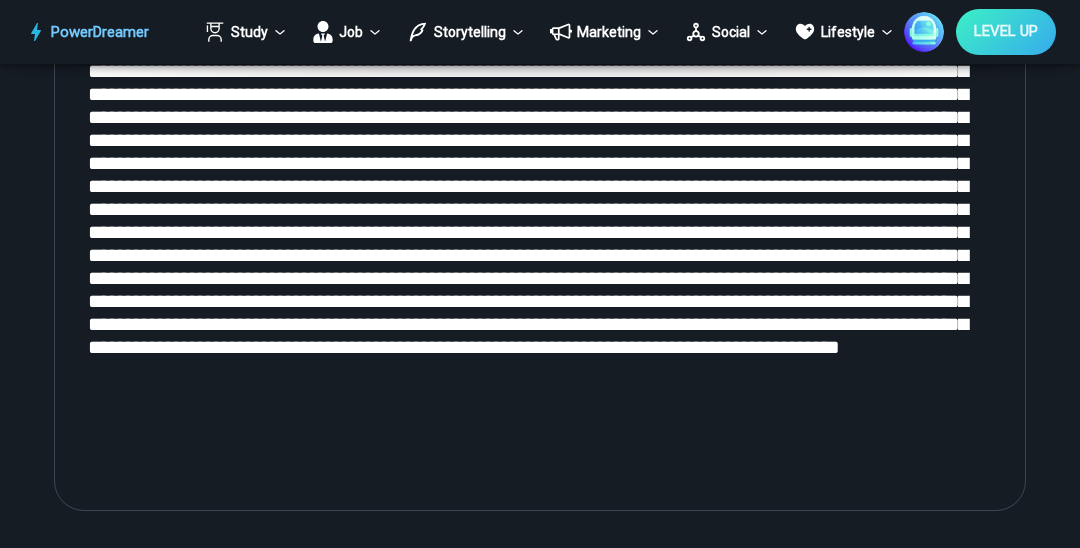 scroll, scrollTop: 2638, scrollLeft: 0, axis: vertical 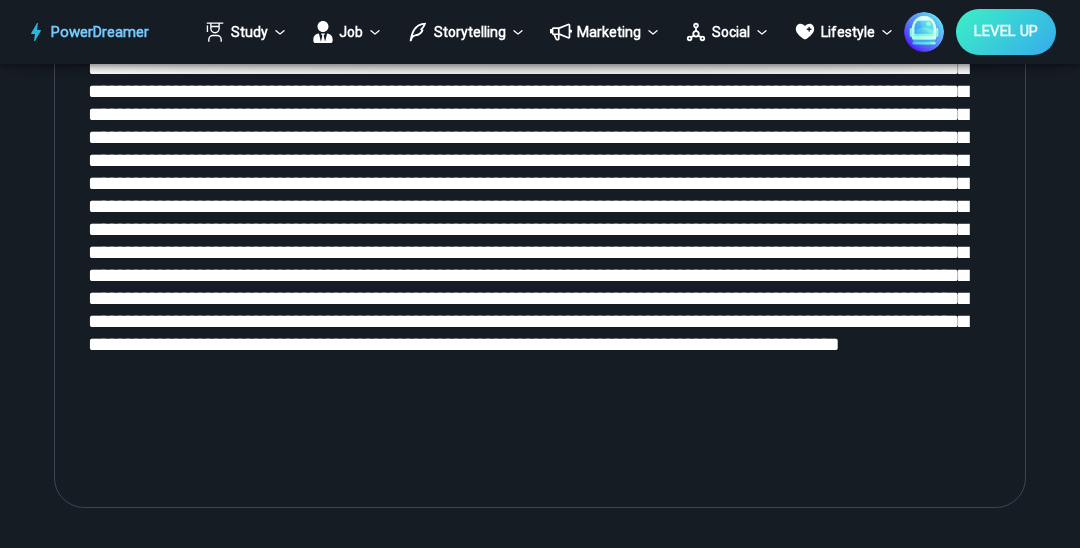 click at bounding box center (540, 241) 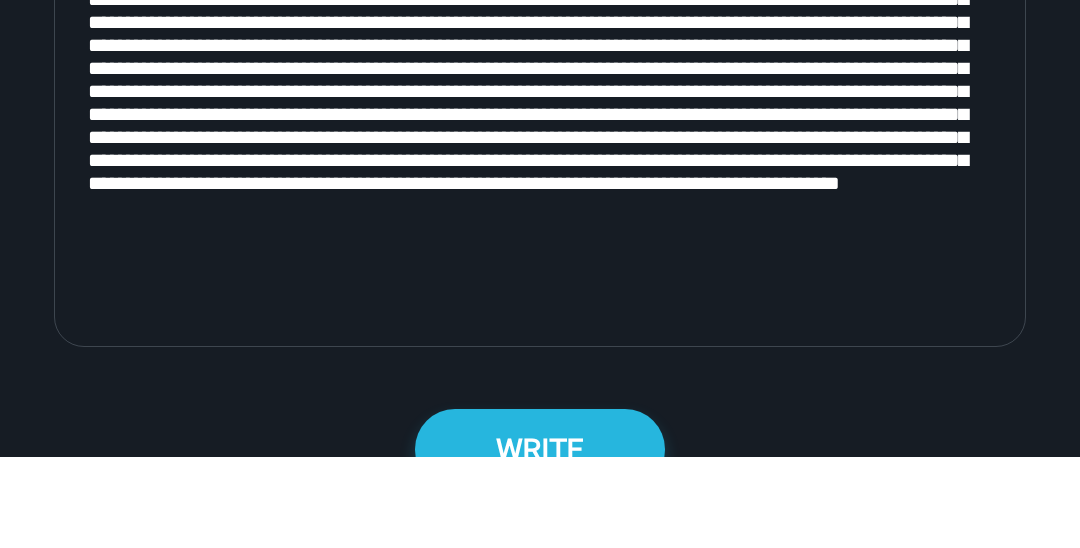 scroll, scrollTop: 2641, scrollLeft: 0, axis: vertical 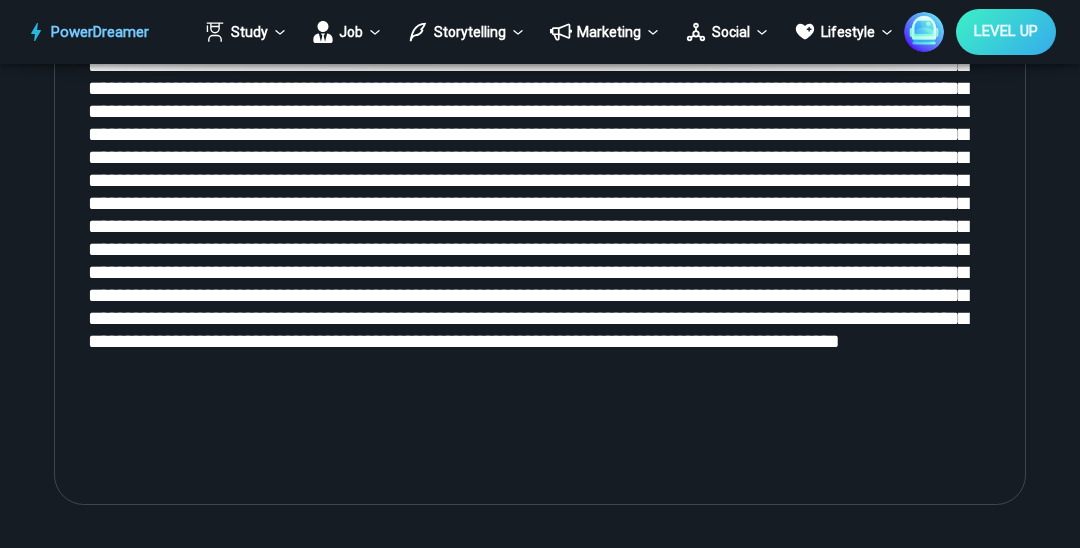 type on "**********" 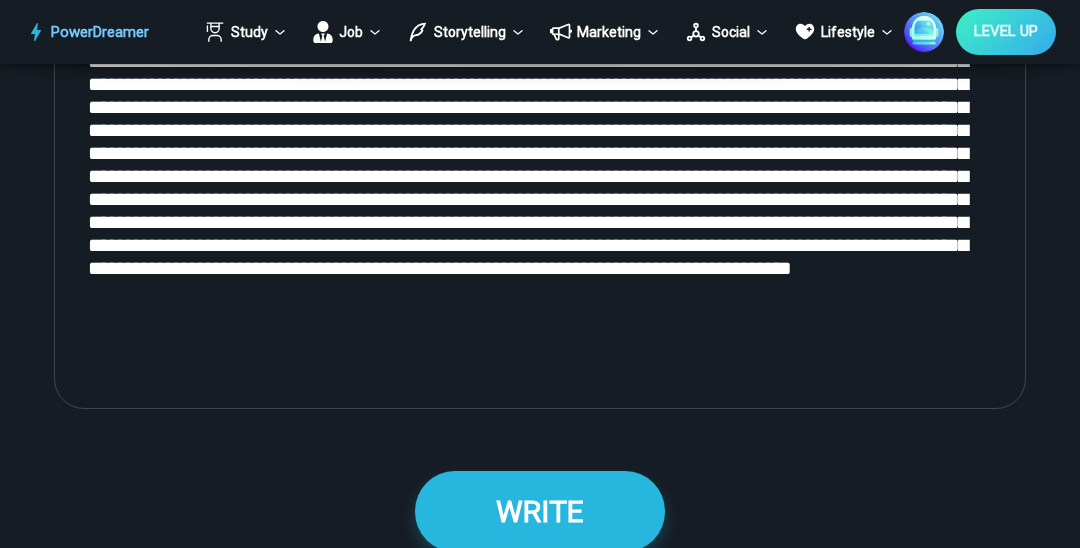 scroll, scrollTop: 2797, scrollLeft: 0, axis: vertical 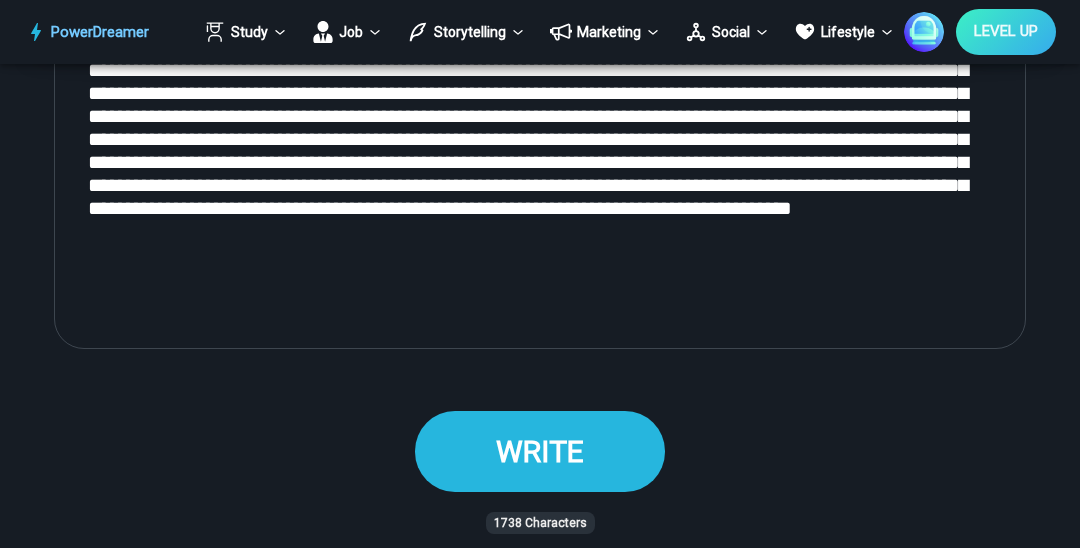 type on "**********" 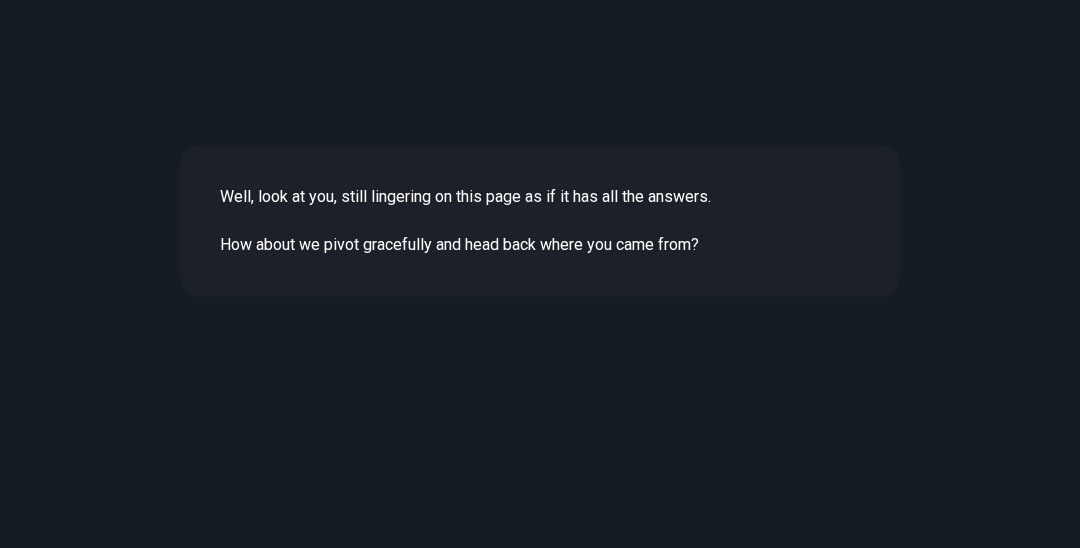scroll, scrollTop: 5665, scrollLeft: 0, axis: vertical 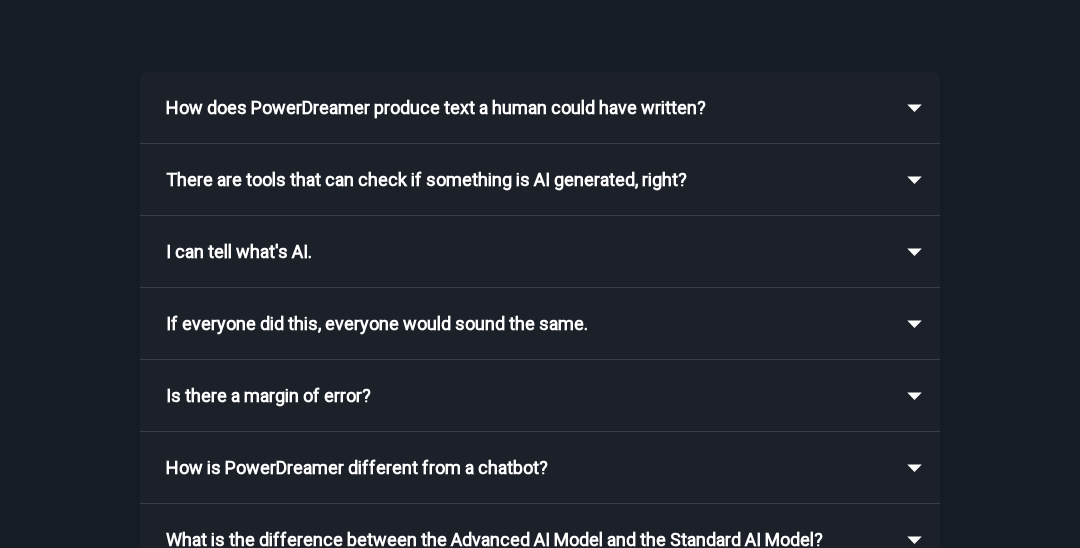 click on "How does PowerDreamer produce text a human could have written? You can pick the appropriate Personal Style & Tone and use Power Mode with the Advanced AI Model to achieve the right result. There are tools that can check if something is AI generated, right? They can produce very misleading results. They detect 100% humanly written text as AI generated for example. You may want to check your output using any number of AI detectors and then use PowerDreamer's  AI Paraphrasing Tool  to help you if needed. I can tell what's AI. You may have seen content generated using popular chatbots but have you tried Power Mode? If everyone did this, everyone would sound the same. Many people use popular chatbots that may use less powerful AI Models. With PowerDreamer, you can use Power Mode with an Advanced AI model that is more powerful than what you get in many chatbot experiences. Is there a margin of error? How is PowerDreamer different from a chatbot? You can read about what differentiates PowerDreamer  here ." at bounding box center (540, 309) 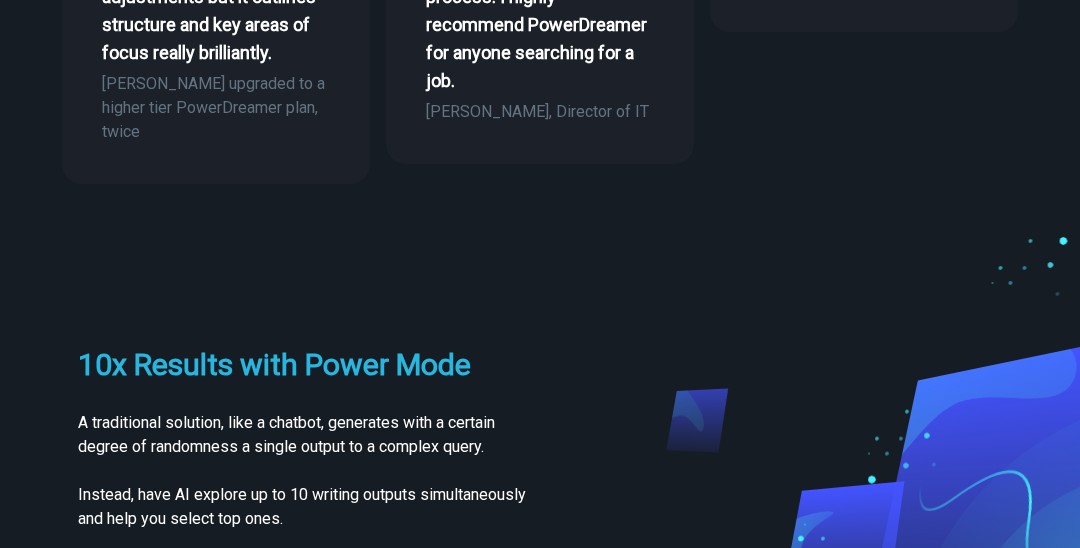 scroll, scrollTop: 2001, scrollLeft: 0, axis: vertical 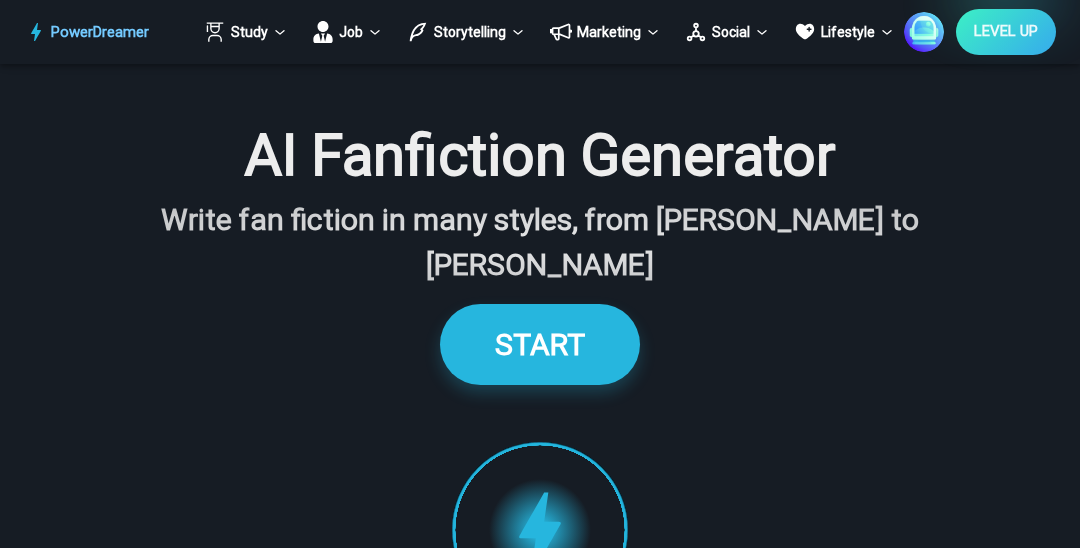 click on "START" at bounding box center [540, 344] 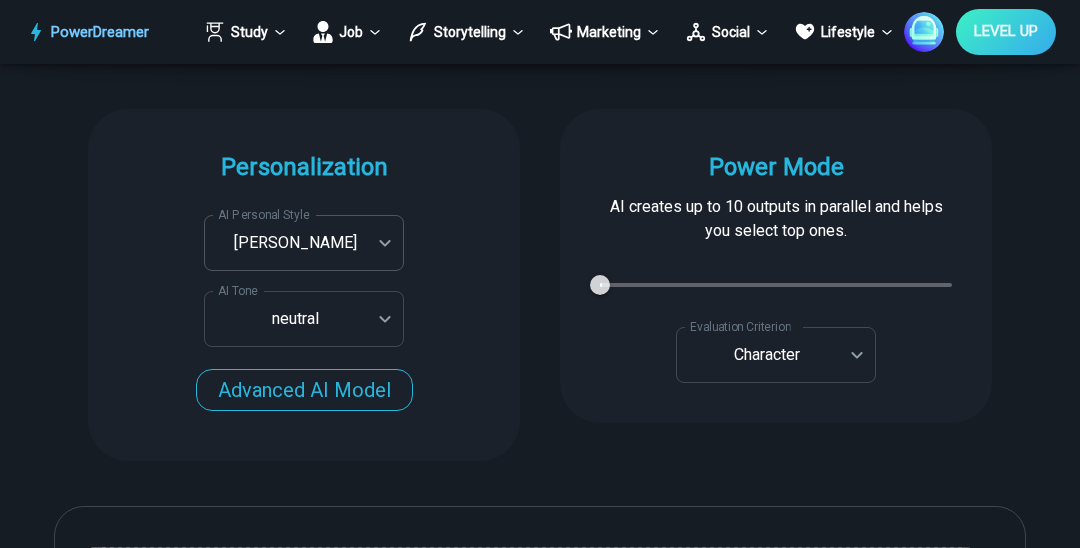 click on "**********" at bounding box center [304, 271] 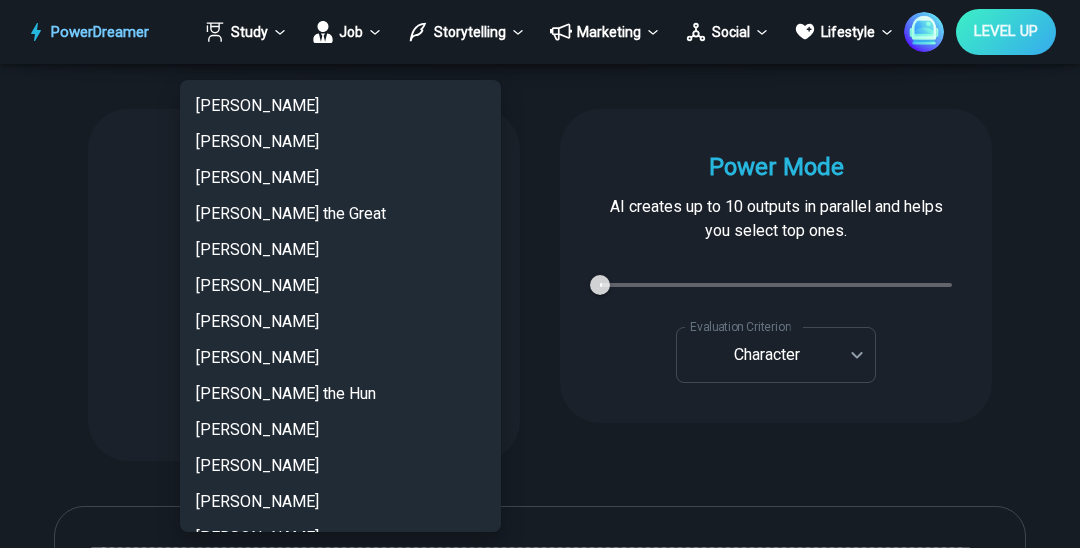 scroll, scrollTop: 1528, scrollLeft: 0, axis: vertical 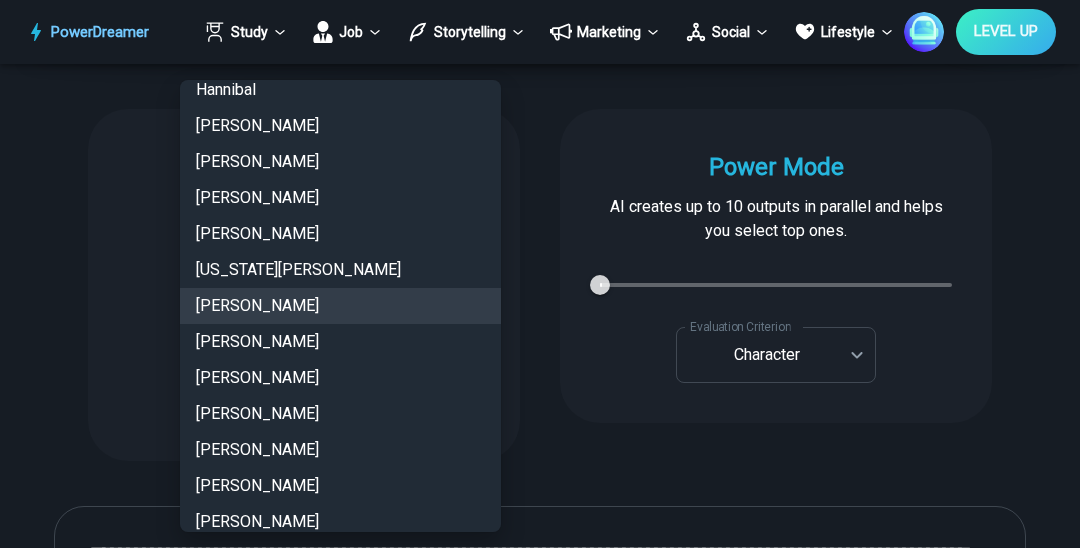 click on "Henrique Dubugras" at bounding box center (340, 234) 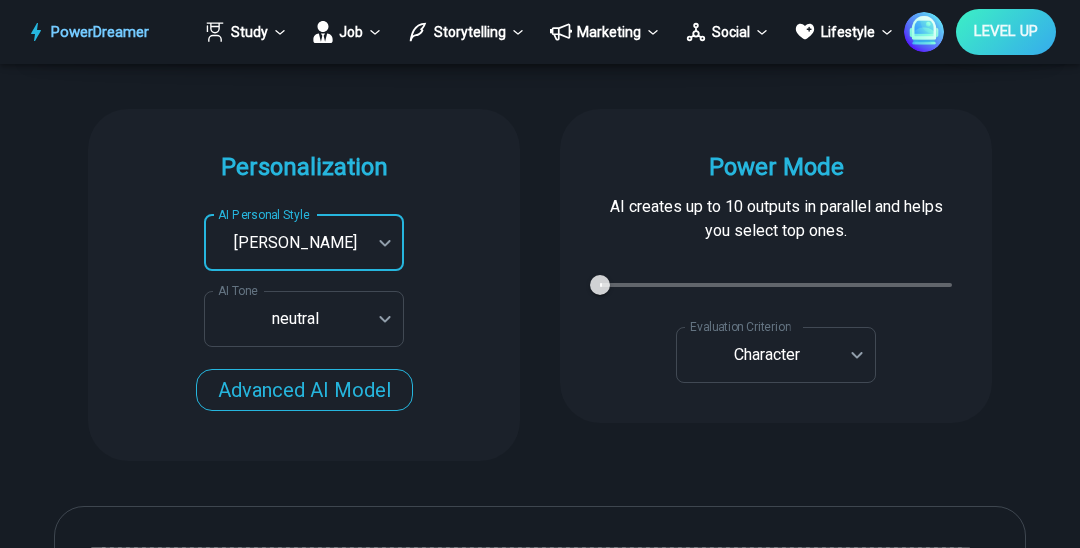 click on "PowerDreamer Study Job Storytelling Marketing Social Lifestyle Earn LEVEL UP AI Fanfiction Generator Write fan fiction in many styles, from J.K Rowling to J.R.R. Tolkien  START Faster with PowerDreamer 213,997  AI-Generated Outputs.  60,000+ Users. 60+ AI Tools. PowerDreamer saved me a ton of stress and even more time. Highly recommend. Bailey Vogt is a writer and producer with experience at Morning Rush, Arizona PBS, Metro Weekly and The Washington Times I received a job offer today that your awesome website helped me get. Thank you! I will be singing your praises. Matt S. signed up to PowerDreamer November 30th 2023 and received his job offer February 1st 2024 Absolutely love this program!! I'm usually hesitant to pay for anything without being able to try it for free first. However, I was desperate to get resume writing help and this program far exceeded my expectations! I have been telling anyone I know looking for a job to try it. Maura Duffy Tyler D., Product Manager in E-Commerce Kyle Kimball Jess B. 1" at bounding box center [540, 3546] 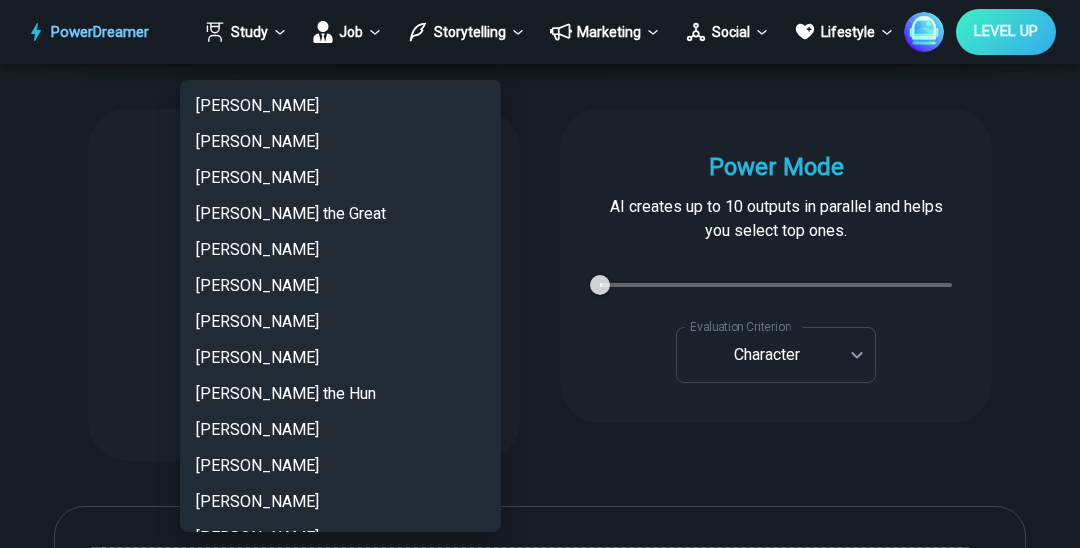 scroll, scrollTop: 1456, scrollLeft: 0, axis: vertical 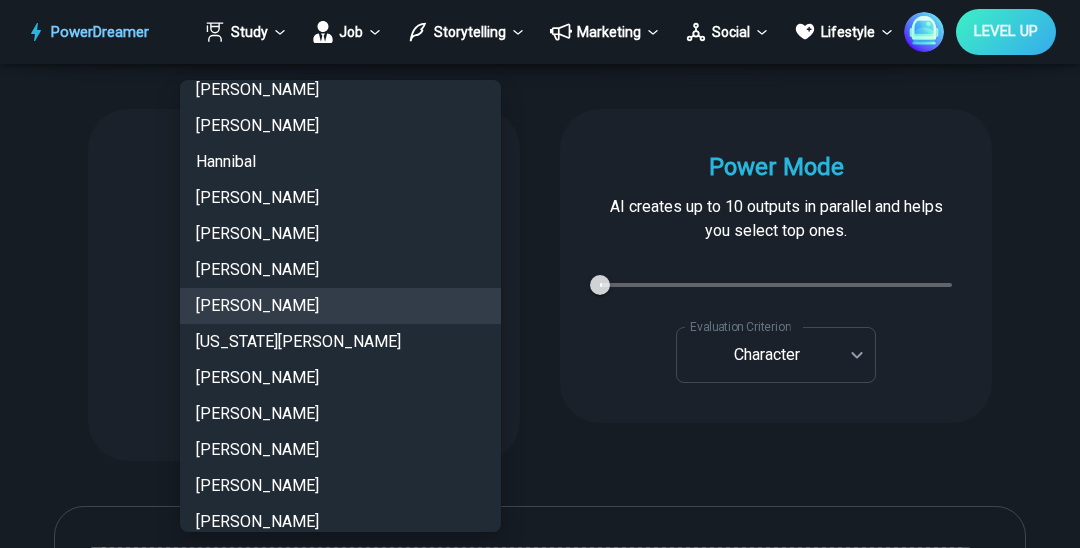 click on "Harry Potter" at bounding box center (340, 234) 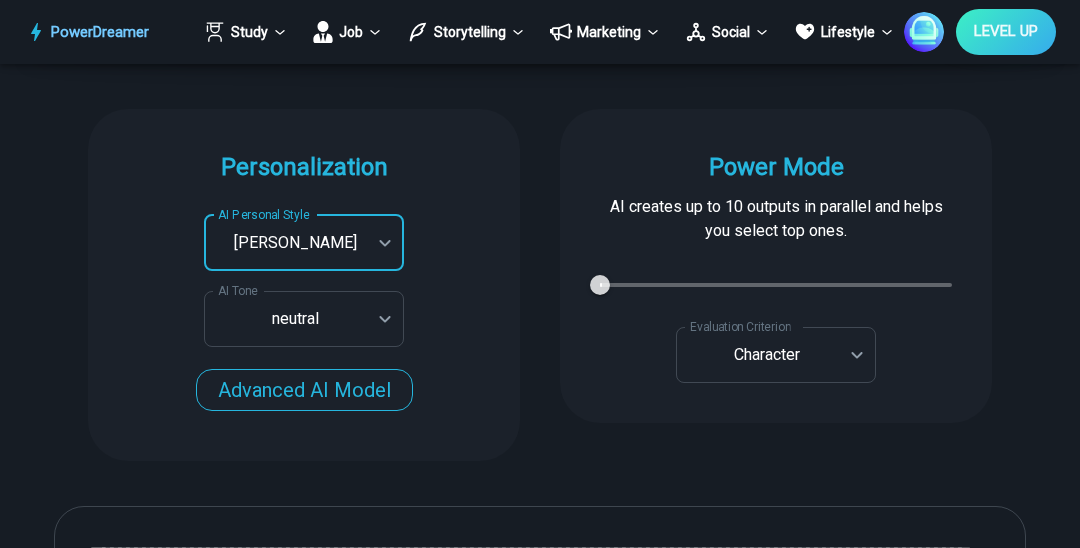 click on "PowerDreamer Study Job Storytelling Marketing Social Lifestyle Earn LEVEL UP AI Fanfiction Generator Write fan fiction in many styles, from J.K Rowling to J.R.R. Tolkien  START Faster with PowerDreamer 213,997  AI-Generated Outputs.  60,000+ Users. 60+ AI Tools. PowerDreamer saved me a ton of stress and even more time. Highly recommend. Bailey Vogt is a writer and producer with experience at Morning Rush, Arizona PBS, Metro Weekly and The Washington Times I received a job offer today that your awesome website helped me get. Thank you! I will be singing your praises. Matt S. signed up to PowerDreamer November 30th 2023 and received his job offer February 1st 2024 Absolutely love this program!! I'm usually hesitant to pay for anything without being able to try it for free first. However, I was desperate to get resume writing help and this program far exceeded my expectations! I have been telling anyone I know looking for a job to try it. Maura Duffy Tyler D., Product Manager in E-Commerce Kyle Kimball Jess B. 1" at bounding box center (540, 3546) 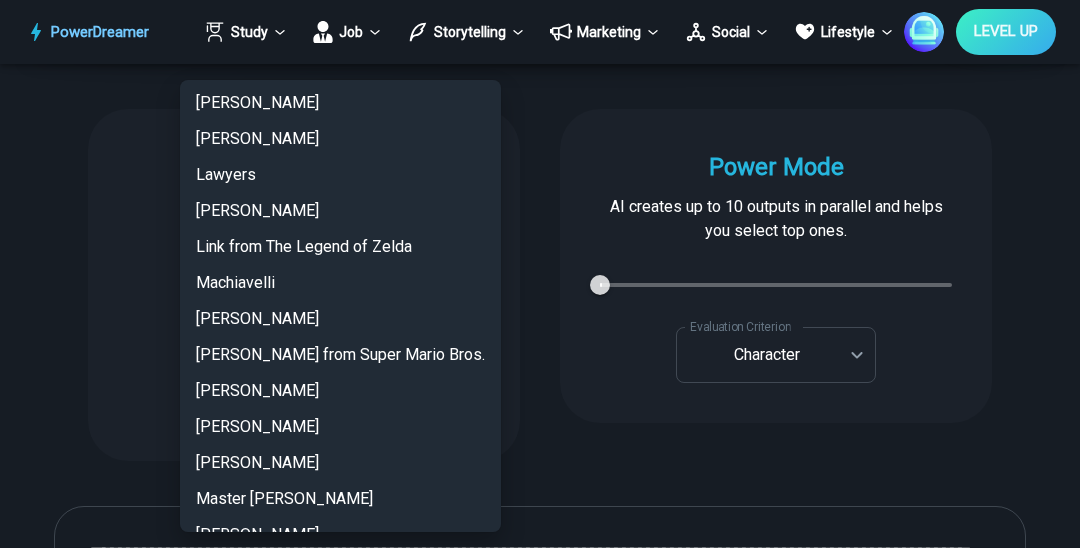 scroll, scrollTop: 2273, scrollLeft: 0, axis: vertical 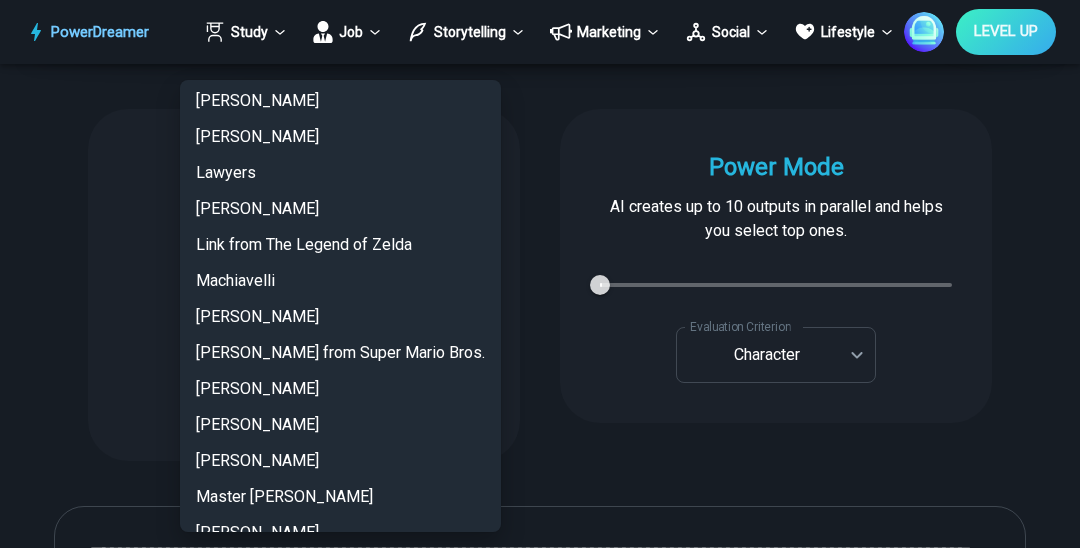 click on "Link from The Legend of Zelda" at bounding box center (340, 245) 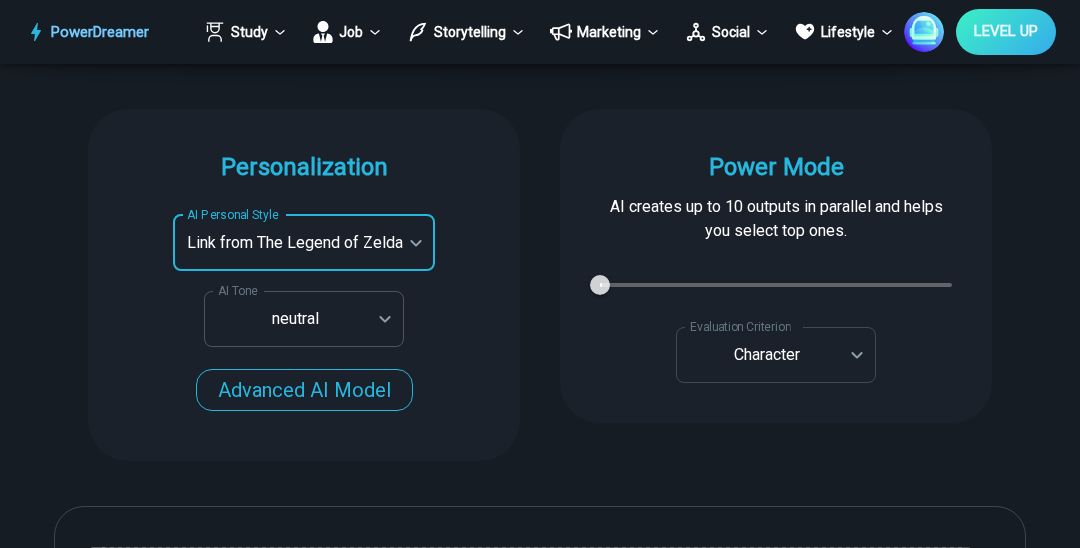 click on "PowerDreamer Study Job Storytelling Marketing Social Lifestyle Earn LEVEL UP AI Fanfiction Generator Write fan fiction in many styles, from J.K Rowling to J.R.R. Tolkien  START Faster with PowerDreamer 213,997  AI-Generated Outputs.  60,000+ Users. 60+ AI Tools. PowerDreamer saved me a ton of stress and even more time. Highly recommend. Bailey Vogt is a writer and producer with experience at Morning Rush, Arizona PBS, Metro Weekly and The Washington Times I received a job offer today that your awesome website helped me get. Thank you! I will be singing your praises. Matt S. signed up to PowerDreamer November 30th 2023 and received his job offer February 1st 2024 Absolutely love this program!! I'm usually hesitant to pay for anything without being able to try it for free first. However, I was desperate to get resume writing help and this program far exceeded my expectations! I have been telling anyone I know looking for a job to try it. Maura Duffy Tyler D., Product Manager in E-Commerce Kyle Kimball Jess B. 1" at bounding box center (540, 3546) 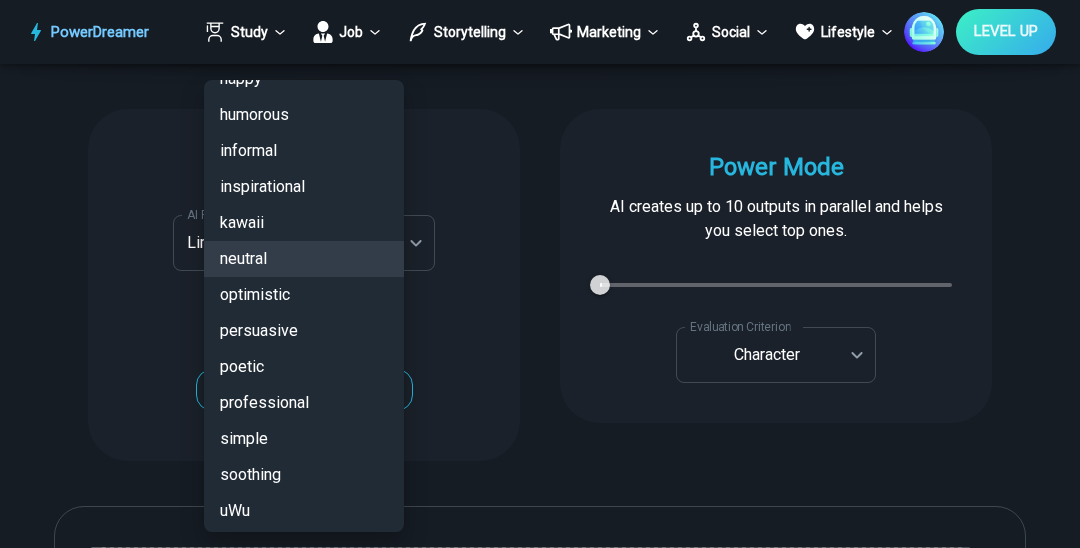 scroll, scrollTop: 246, scrollLeft: 0, axis: vertical 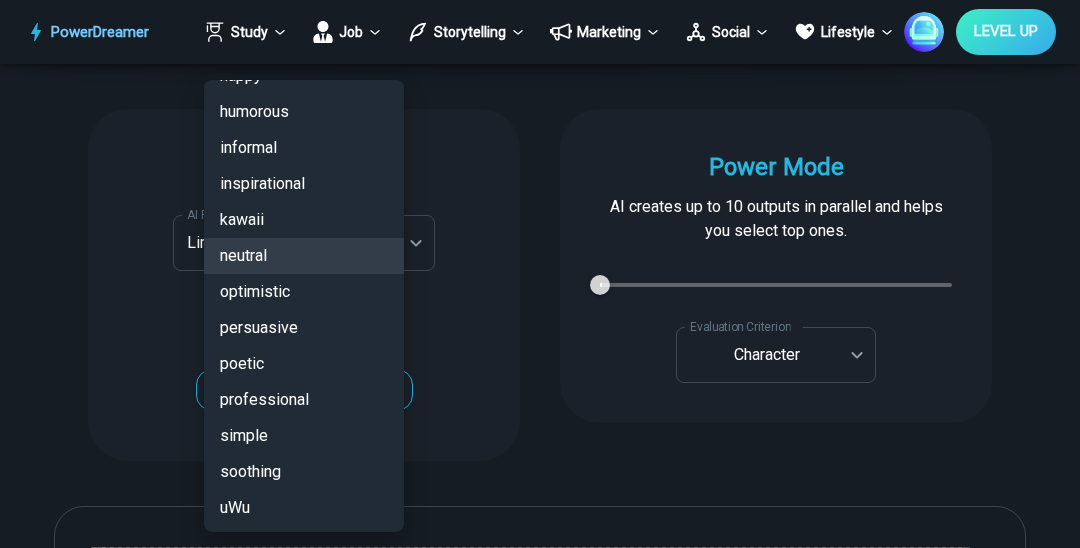 click on "uWu" at bounding box center [304, 508] 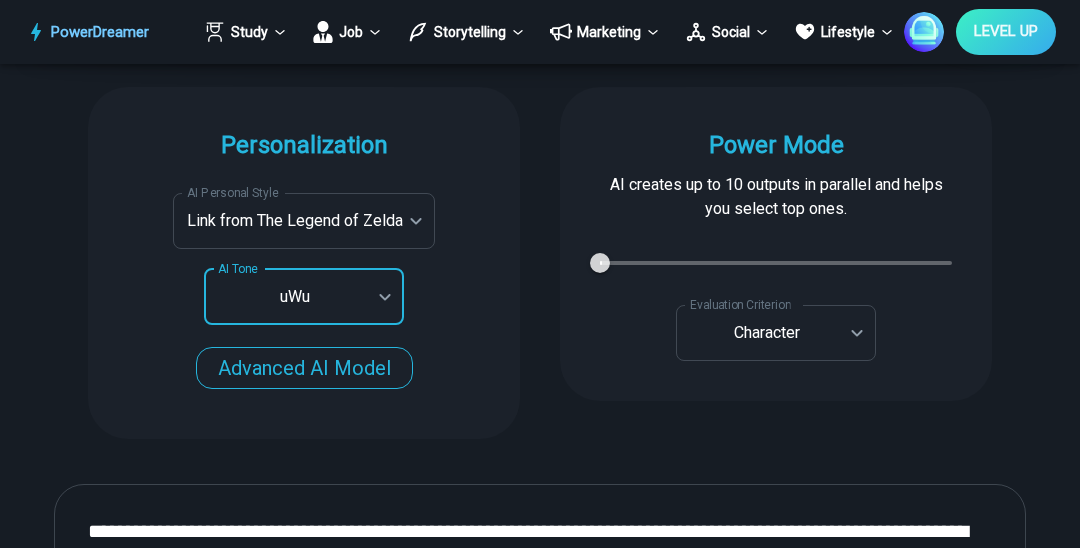 scroll, scrollTop: 2129, scrollLeft: 0, axis: vertical 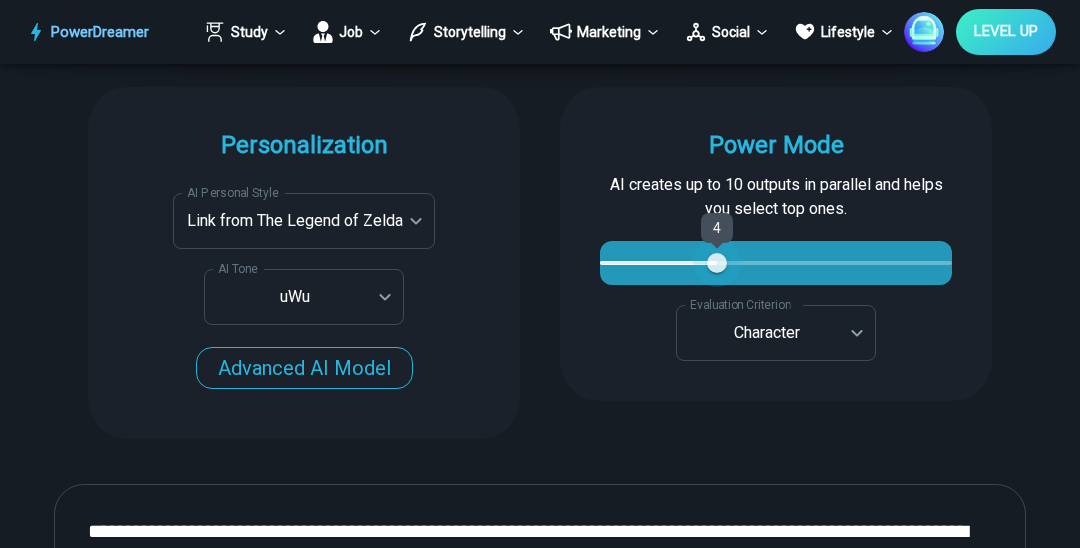 type on "*" 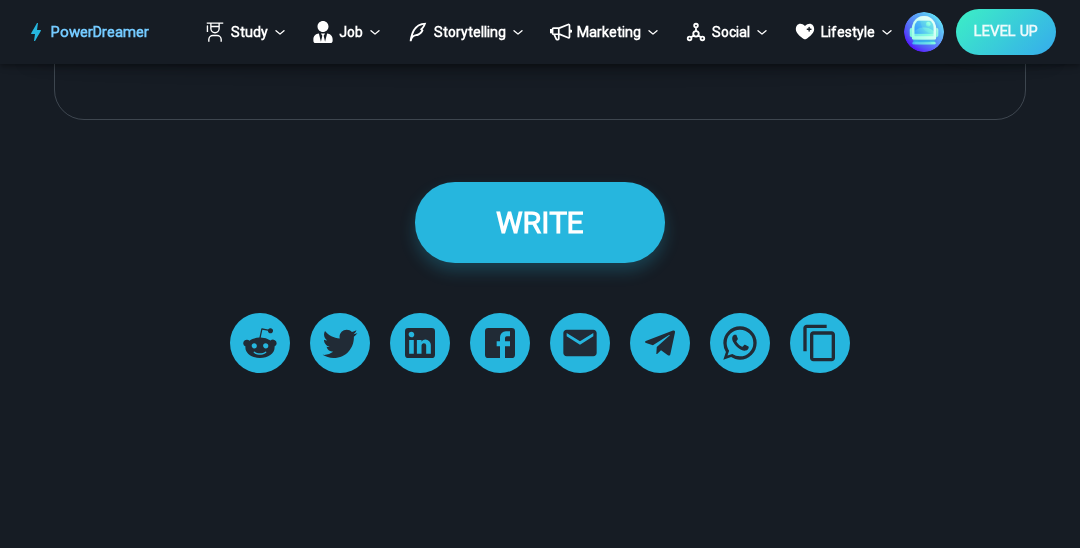 scroll, scrollTop: 2919, scrollLeft: 0, axis: vertical 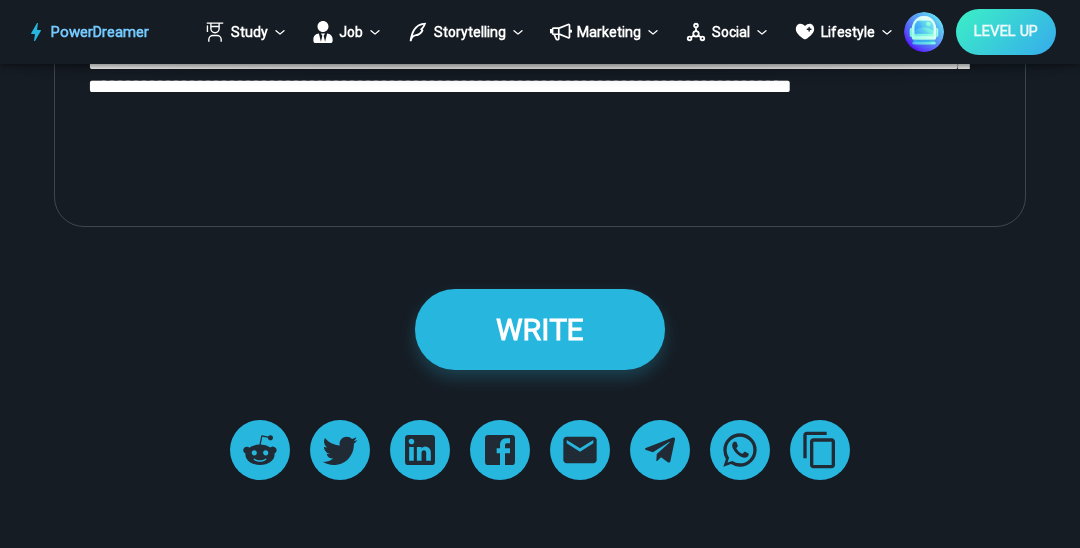 click on "**********" at bounding box center [540, -137] 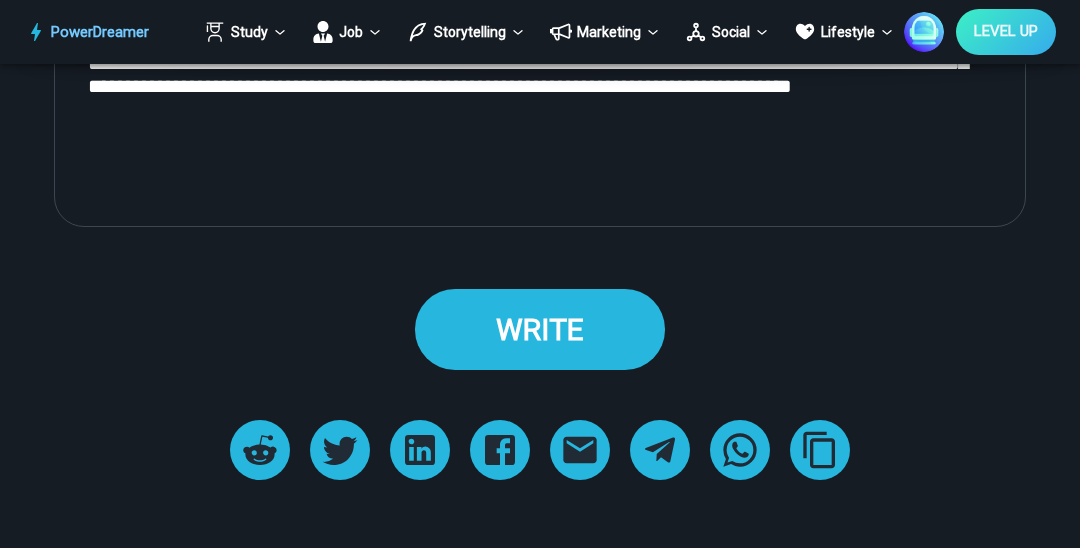 click on "WRITE" at bounding box center [540, 329] 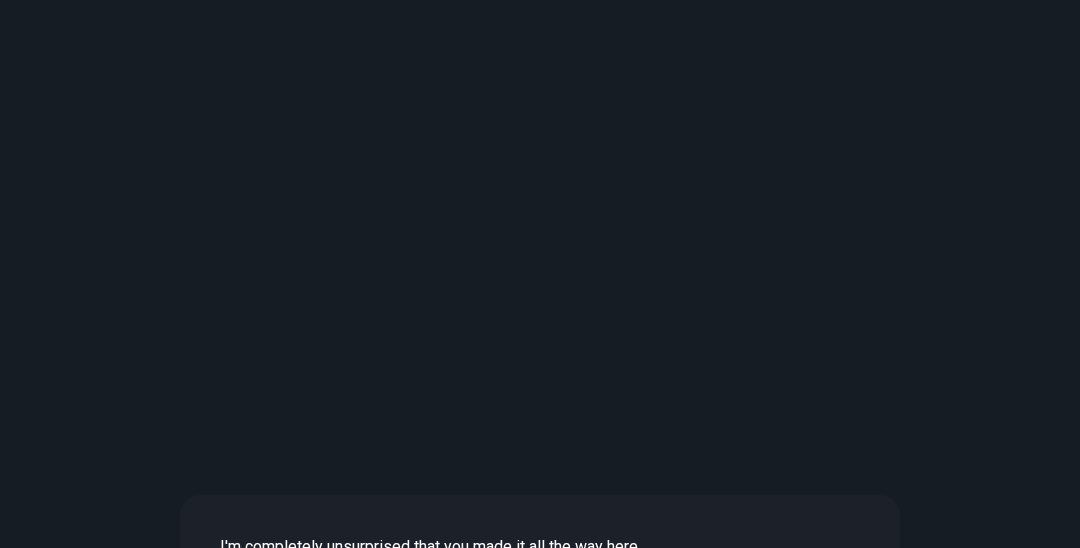 scroll, scrollTop: 0, scrollLeft: 0, axis: both 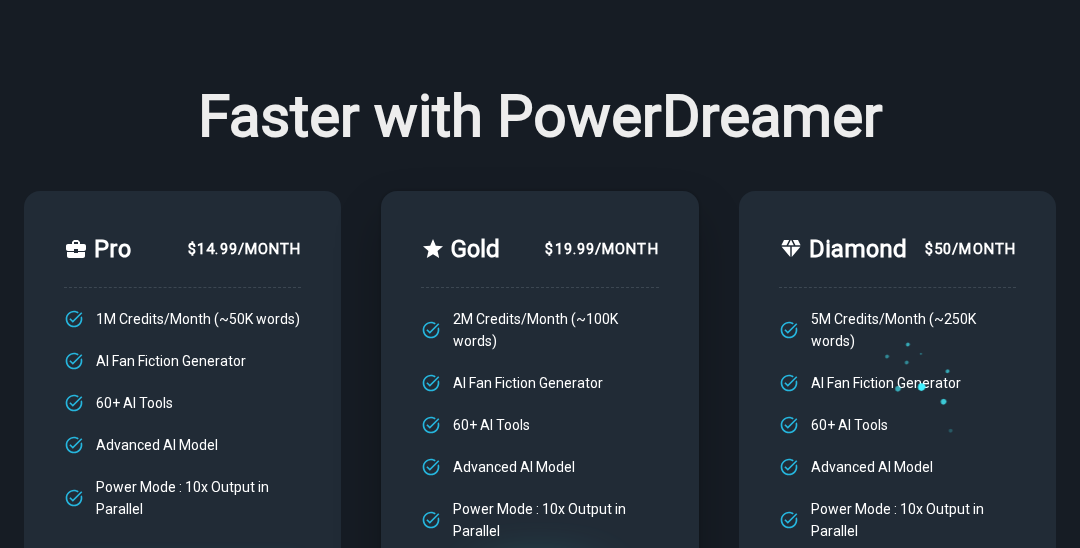 click on "Faster with PowerDreamer" at bounding box center (540, 116) 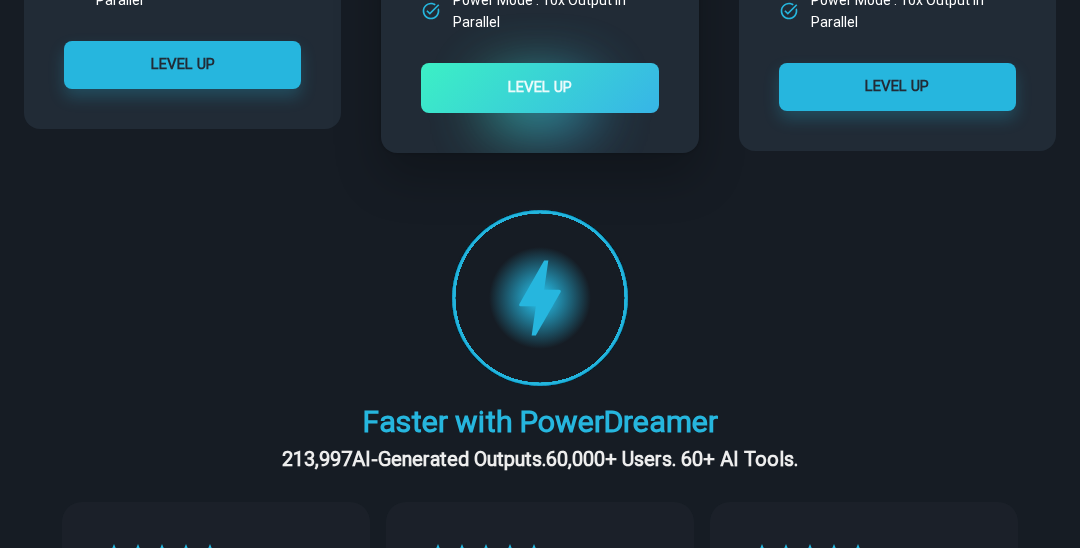 scroll, scrollTop: 530, scrollLeft: 0, axis: vertical 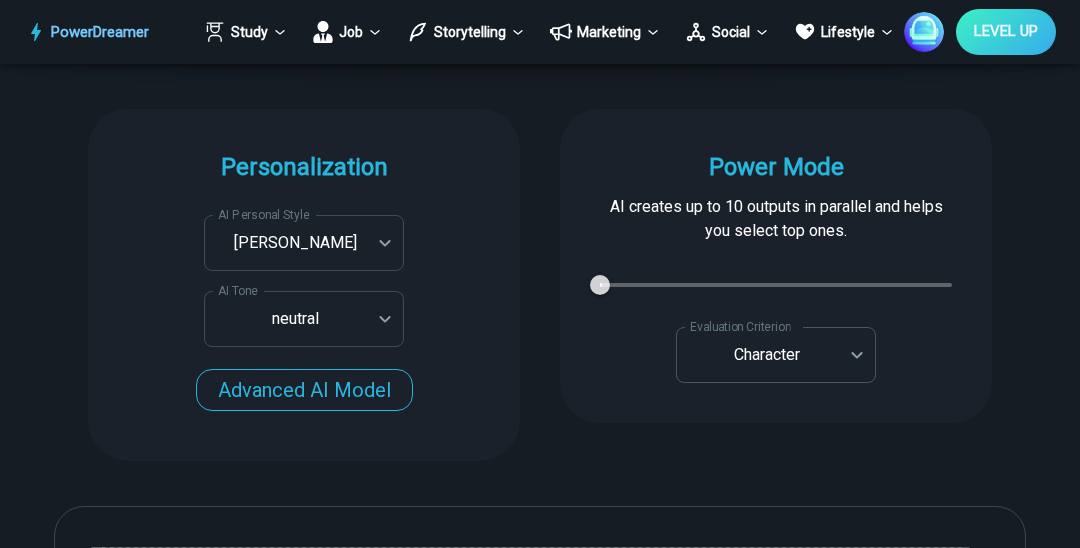 click on "PowerDreamer Study Job Storytelling Marketing Social Lifestyle Earn LEVEL UP AI Fanfiction Generator Write fan fiction in many styles, from J.K Rowling to J.R.R. Tolkien  START Faster with PowerDreamer 213,862  AI-Generated Outputs.  60,000+ Users. 60+ AI Tools. PowerDreamer saved me a ton of stress and even more time. Highly recommend. Bailey Vogt is a writer and producer with experience at Morning Rush, Arizona PBS, Metro Weekly and The Washington Times I received a job offer today that your awesome website helped me get. Thank you! I will be singing your praises. Matt S. signed up to PowerDreamer November 30th 2023 and received his job offer February 1st 2024 Absolutely love this program!! I'm usually hesitant to pay for anything without being able to try it for free first. However, I was desperate to get resume writing help and this program far exceeded my expectations! I have been telling anyone I know looking for a job to try it. Maura Duffy Tyler D., Product Manager in E-Commerce Kyle Kimball Jess B. 1" at bounding box center (540, 3546) 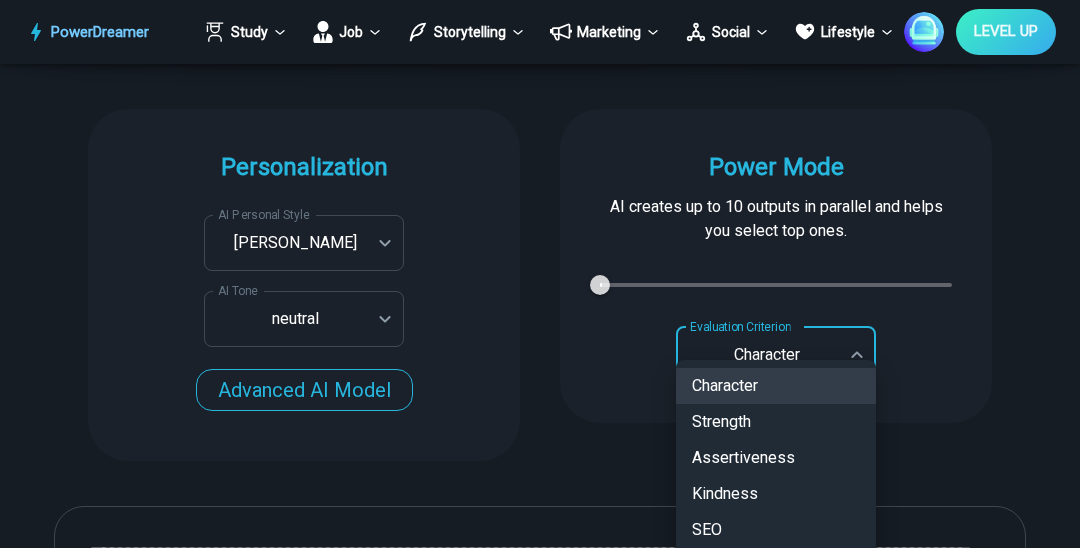 click at bounding box center (540, 274) 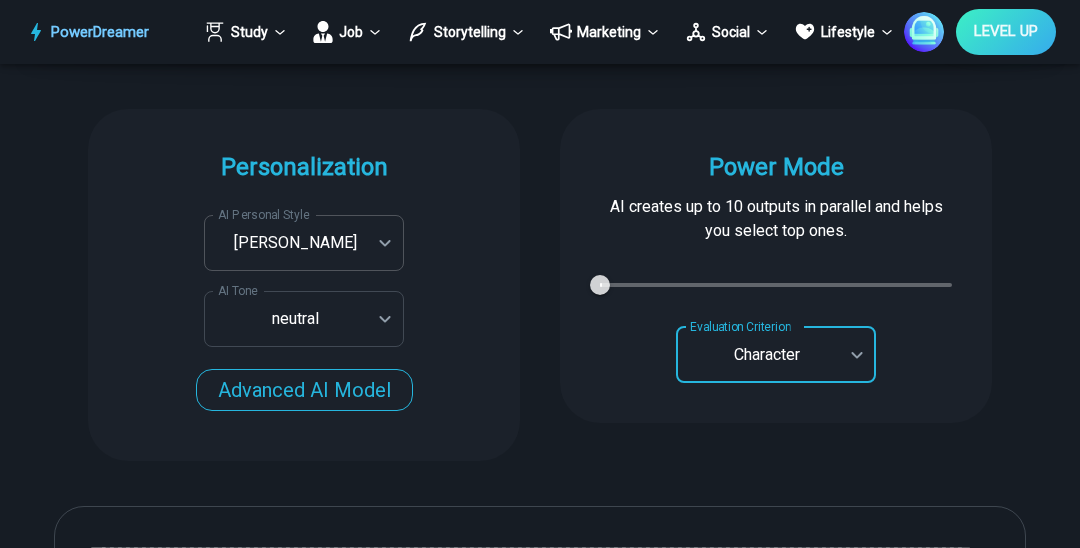 click on "PowerDreamer Study Job Storytelling Marketing Social Lifestyle Earn LEVEL UP AI Fanfiction Generator Write fan fiction in many styles, from J.K Rowling to J.R.R. Tolkien  START Faster with PowerDreamer 213,997  AI-Generated Outputs.  60,000+ Users. 60+ AI Tools. PowerDreamer saved me a ton of stress and even more time. Highly recommend. Bailey Vogt is a writer and producer with experience at Morning Rush, Arizona PBS, Metro Weekly and The Washington Times I received a job offer today that your awesome website helped me get. Thank you! I will be singing your praises. Matt S. signed up to PowerDreamer November 30th 2023 and received his job offer February 1st 2024 Absolutely love this program!! I'm usually hesitant to pay for anything without being able to try it for free first. However, I was desperate to get resume writing help and this program far exceeded my expectations! I have been telling anyone I know looking for a job to try it. Maura Duffy Tyler D., Product Manager in E-Commerce Kyle Kimball Jess B. 1" at bounding box center (540, 3546) 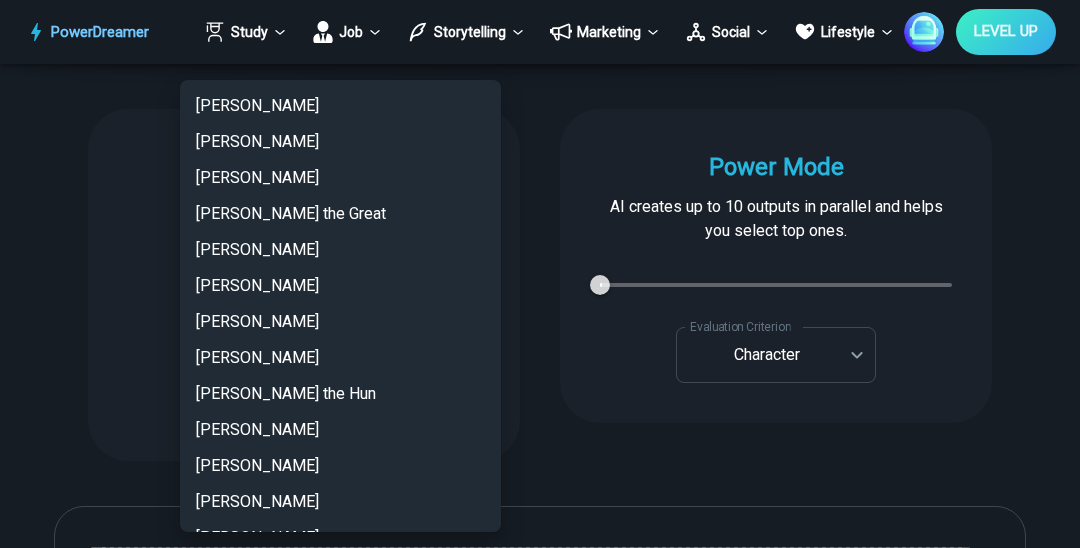 scroll, scrollTop: 1480, scrollLeft: 0, axis: vertical 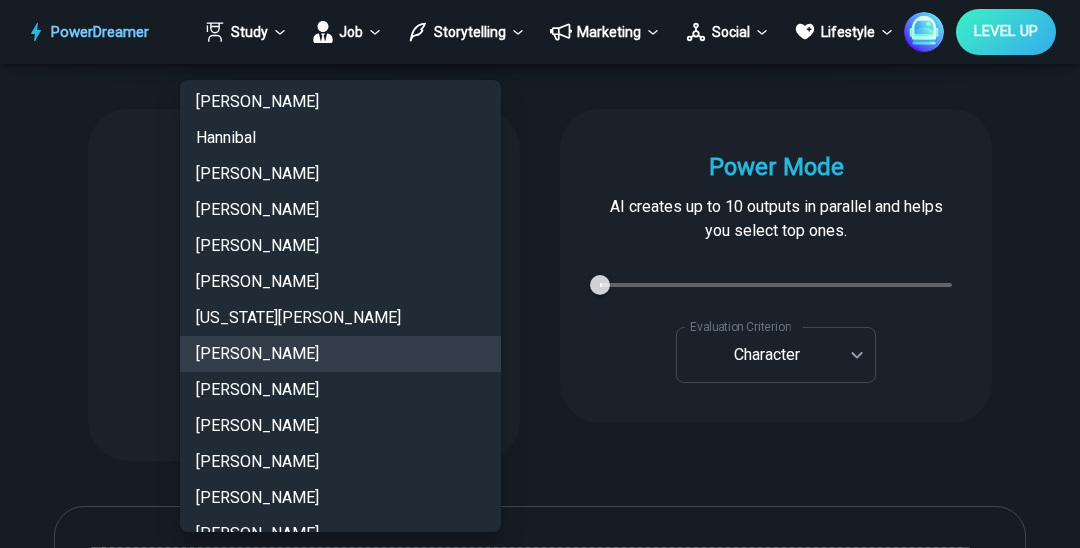 click on "Hemingway" at bounding box center (340, 246) 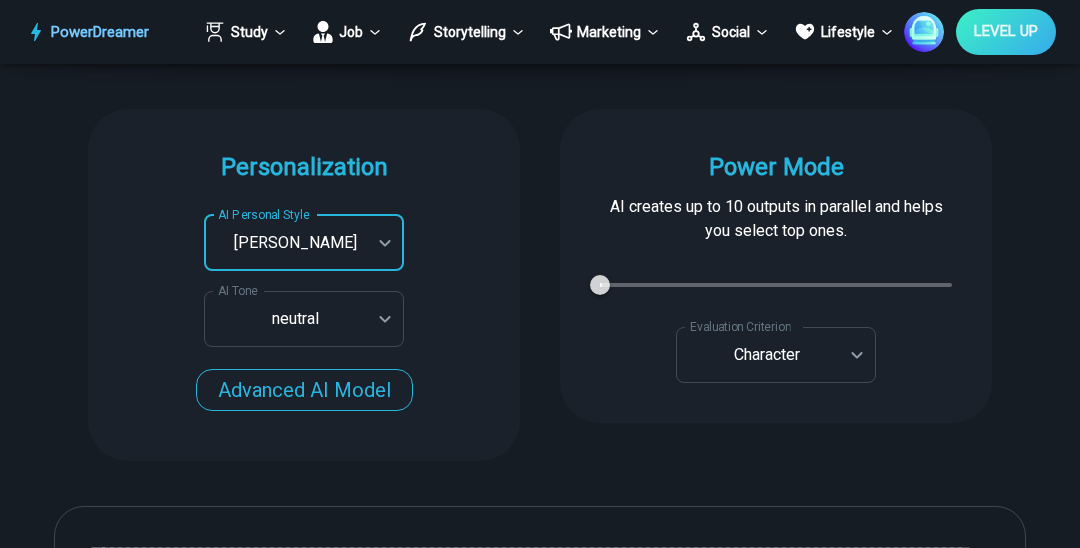 click on "PowerDreamer Study Job Storytelling Marketing Social Lifestyle Earn LEVEL UP AI Fanfiction Generator Write fan fiction in many styles, from J.K Rowling to J.R.R. Tolkien  START Faster with PowerDreamer 213,997  AI-Generated Outputs.  60,000+ Users. 60+ AI Tools. PowerDreamer saved me a ton of stress and even more time. Highly recommend. Bailey Vogt is a writer and producer with experience at Morning Rush, Arizona PBS, Metro Weekly and The Washington Times I received a job offer today that your awesome website helped me get. Thank you! I will be singing your praises. Matt S. signed up to PowerDreamer November 30th 2023 and received his job offer February 1st 2024 Absolutely love this program!! I'm usually hesitant to pay for anything without being able to try it for free first. However, I was desperate to get resume writing help and this program far exceeded my expectations! I have been telling anyone I know looking for a job to try it. Maura Duffy Tyler D., Product Manager in E-Commerce Kyle Kimball Jess B. 1" at bounding box center (540, 3546) 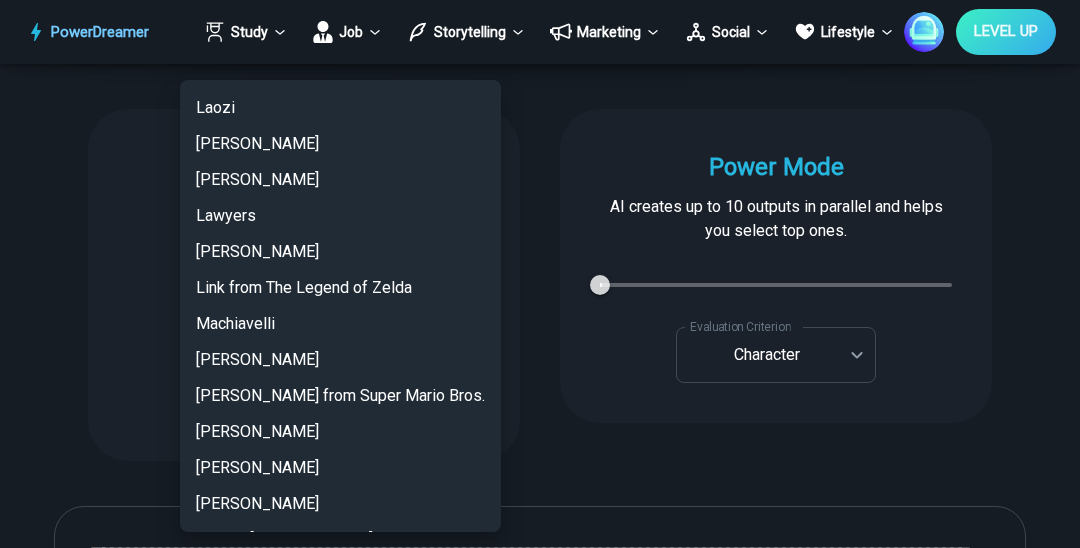 scroll, scrollTop: 2227, scrollLeft: 0, axis: vertical 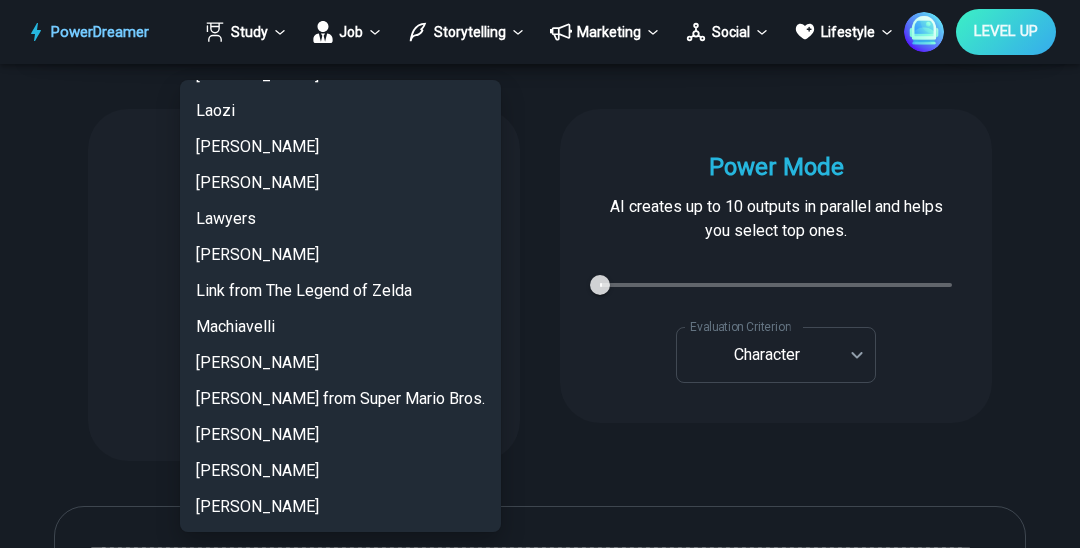 click on "Link from The Legend of Zelda" at bounding box center [340, 291] 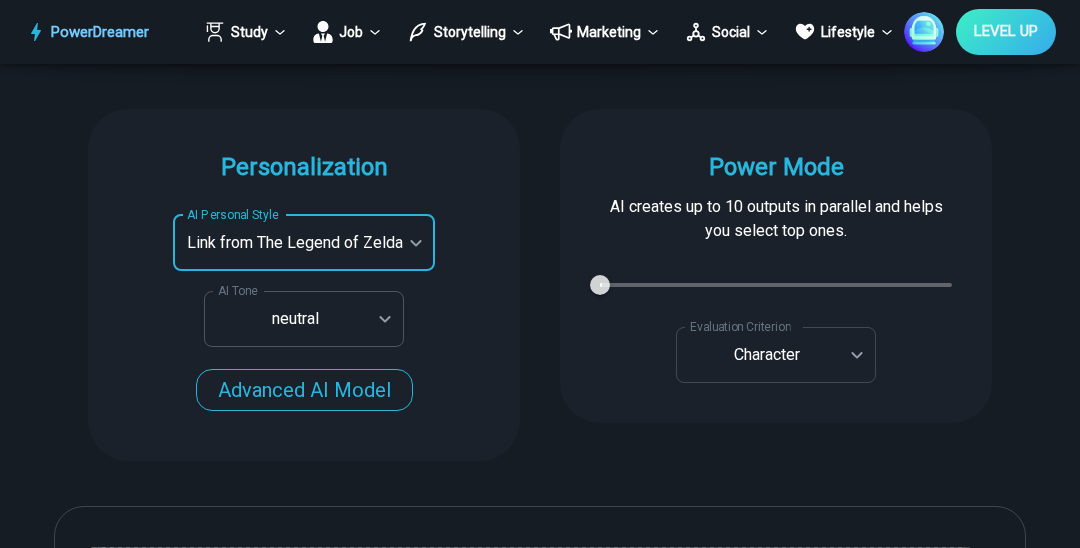 click on "PowerDreamer Study Job Storytelling Marketing Social Lifestyle Earn LEVEL UP AI Fanfiction Generator Write fan fiction in many styles, from J.K Rowling to J.R.R. Tolkien  START Faster with PowerDreamer 213,997  AI-Generated Outputs.  60,000+ Users. 60+ AI Tools. PowerDreamer saved me a ton of stress and even more time. Highly recommend. Bailey Vogt is a writer and producer with experience at Morning Rush, Arizona PBS, Metro Weekly and The Washington Times I received a job offer today that your awesome website helped me get. Thank you! I will be singing your praises. Matt S. signed up to PowerDreamer November 30th 2023 and received his job offer February 1st 2024 Absolutely love this program!! I'm usually hesitant to pay for anything without being able to try it for free first. However, I was desperate to get resume writing help and this program far exceeded my expectations! I have been telling anyone I know looking for a job to try it. Maura Duffy Tyler D., Product Manager in E-Commerce Kyle Kimball Jess B. 1" at bounding box center (540, 3546) 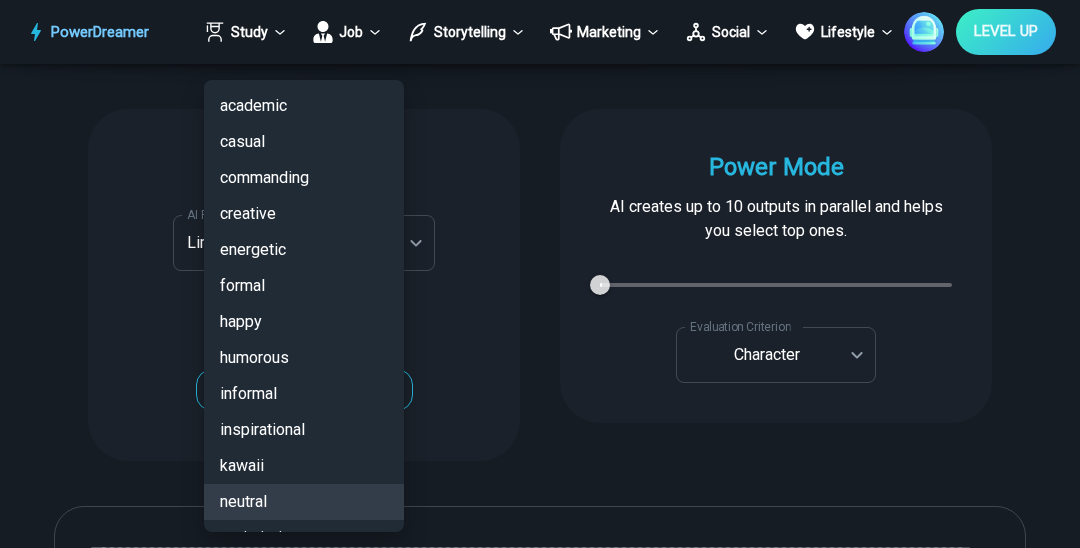 scroll, scrollTop: 188, scrollLeft: 0, axis: vertical 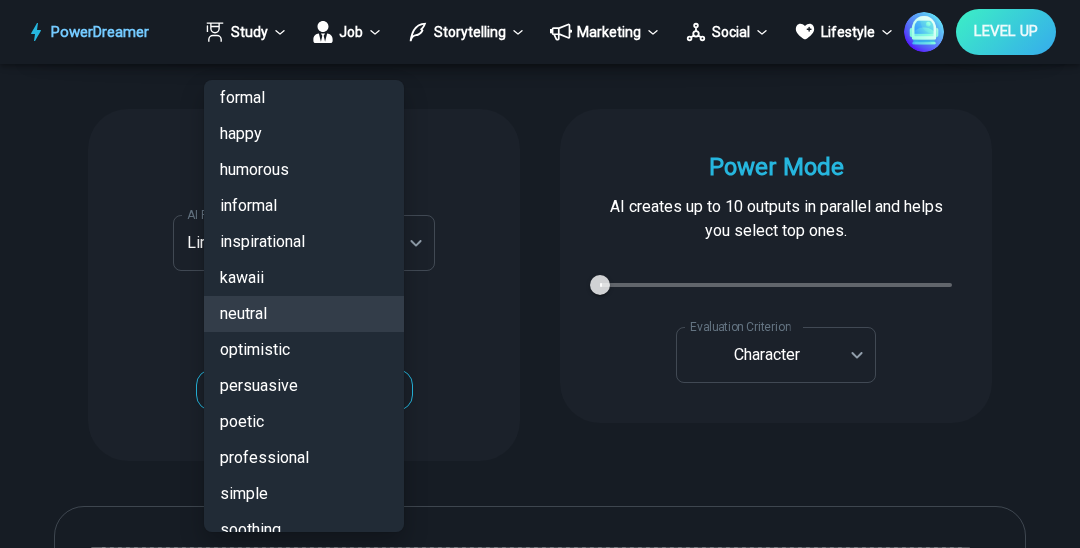 click on "uWu" at bounding box center (304, 566) 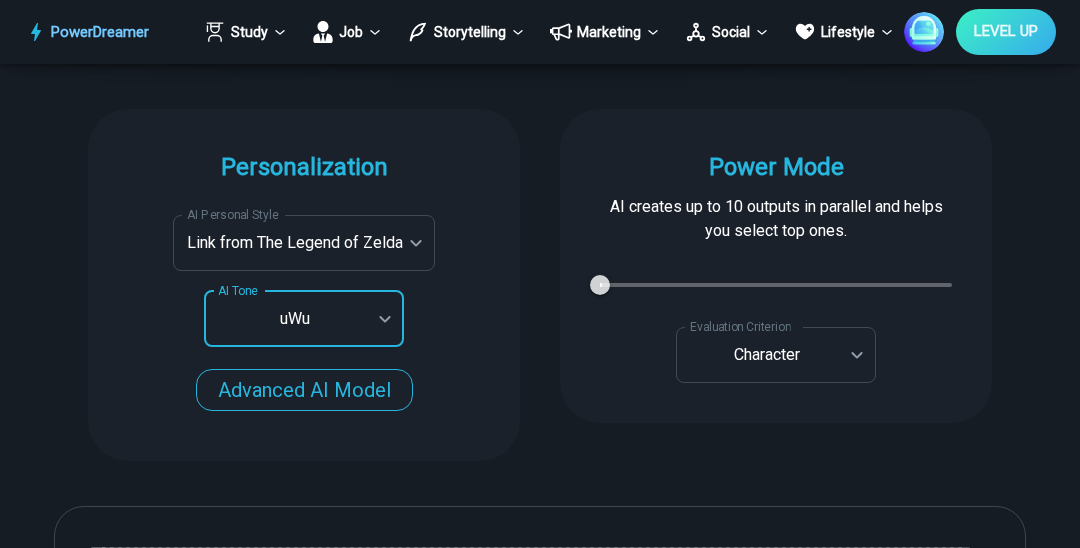 type on "***" 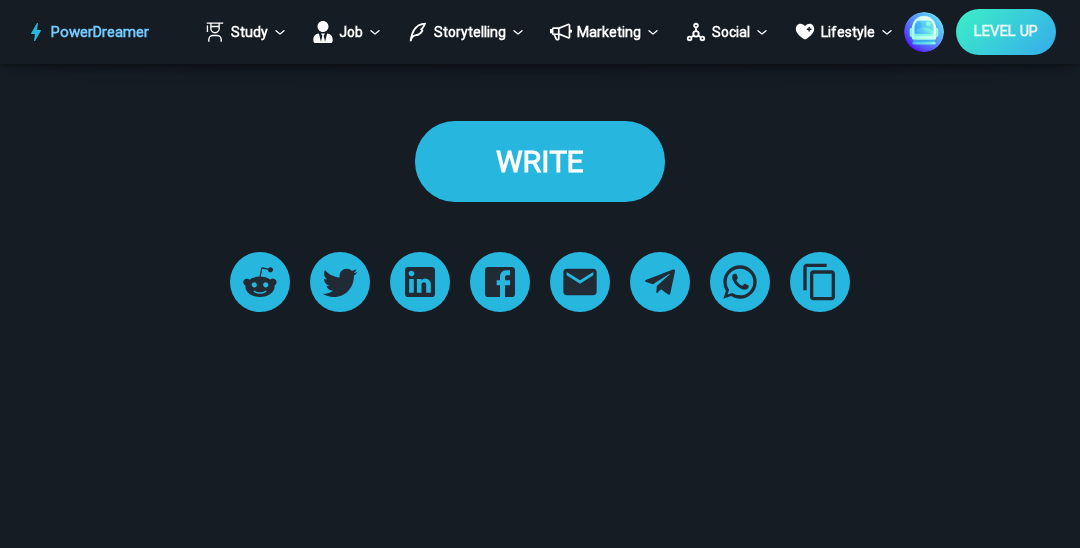 scroll, scrollTop: 3084, scrollLeft: 0, axis: vertical 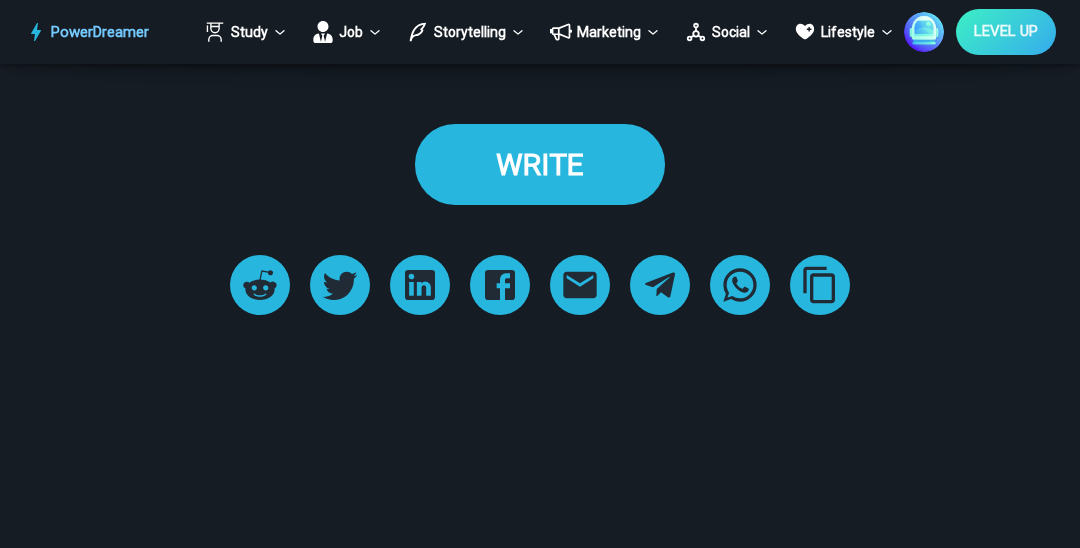 click on "WRITE" at bounding box center [540, 164] 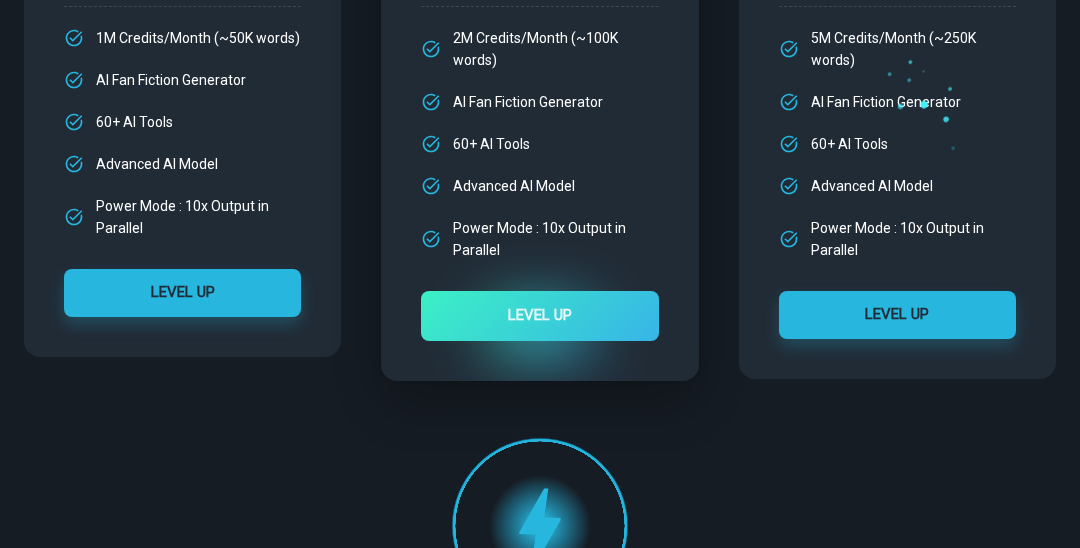 scroll, scrollTop: 0, scrollLeft: 0, axis: both 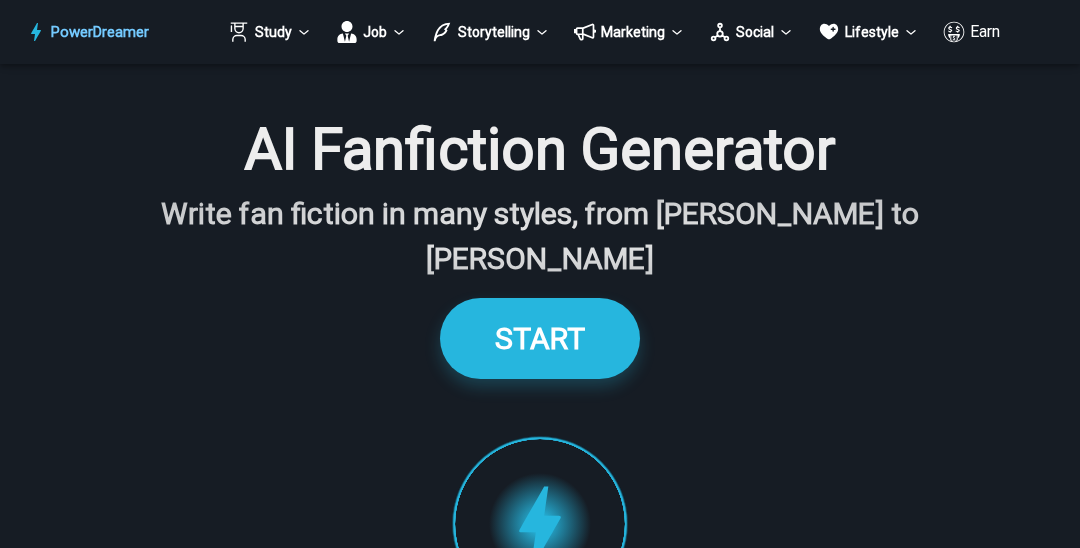 click on "START" at bounding box center [540, 338] 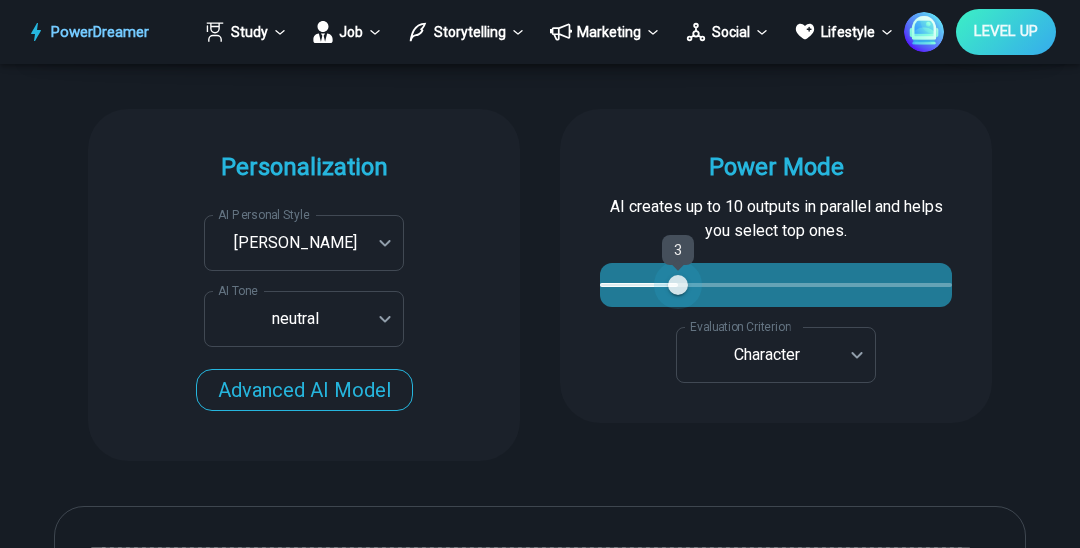 type on "*" 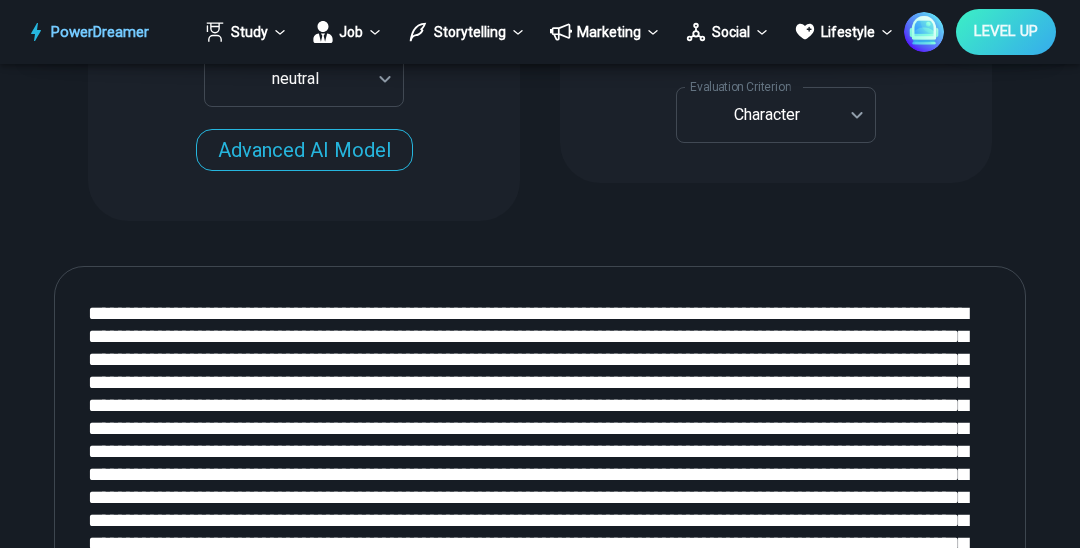 click at bounding box center [540, 532] 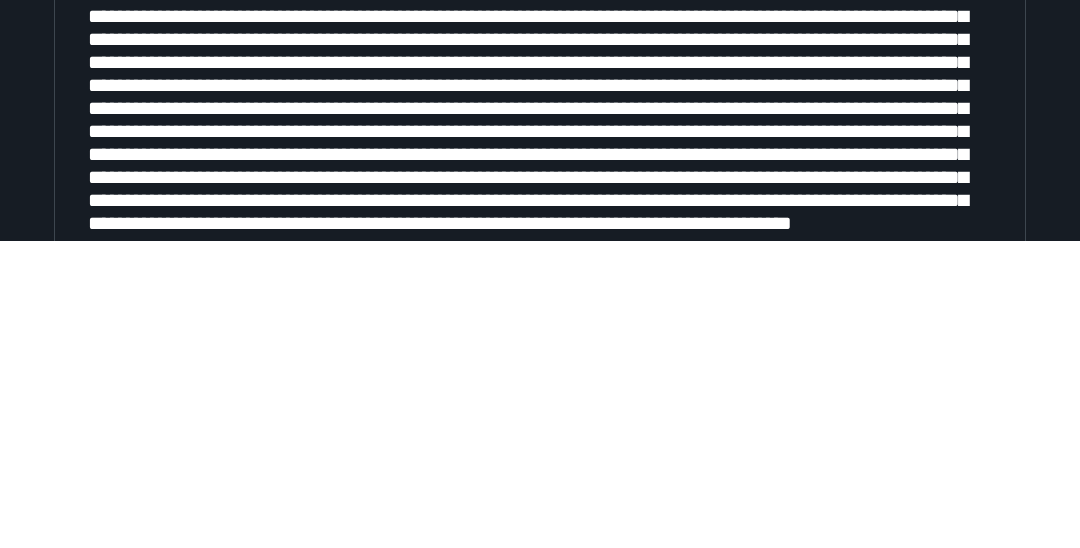 scroll, scrollTop: 2485, scrollLeft: 0, axis: vertical 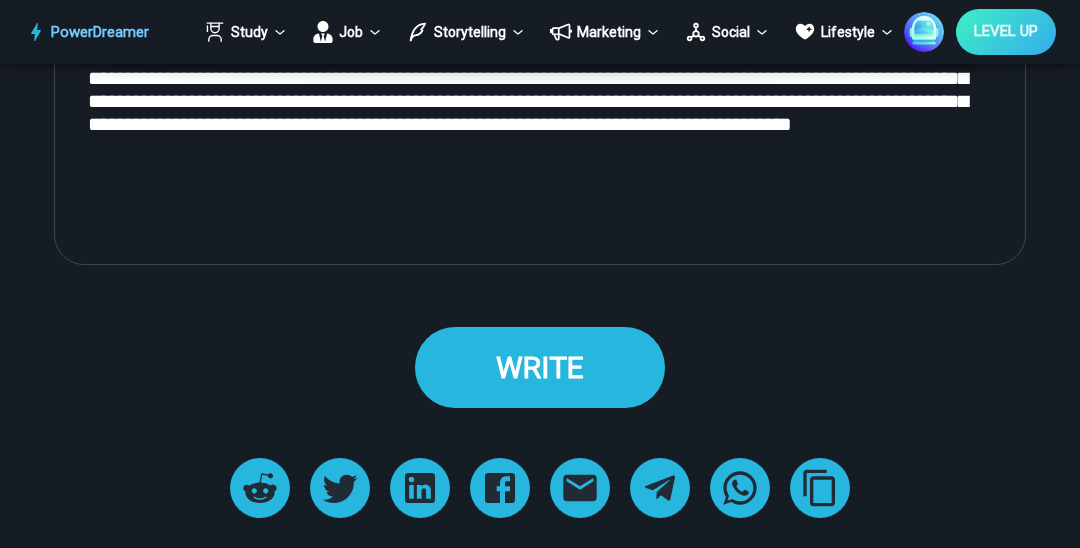 click on "WRITE" at bounding box center [540, 367] 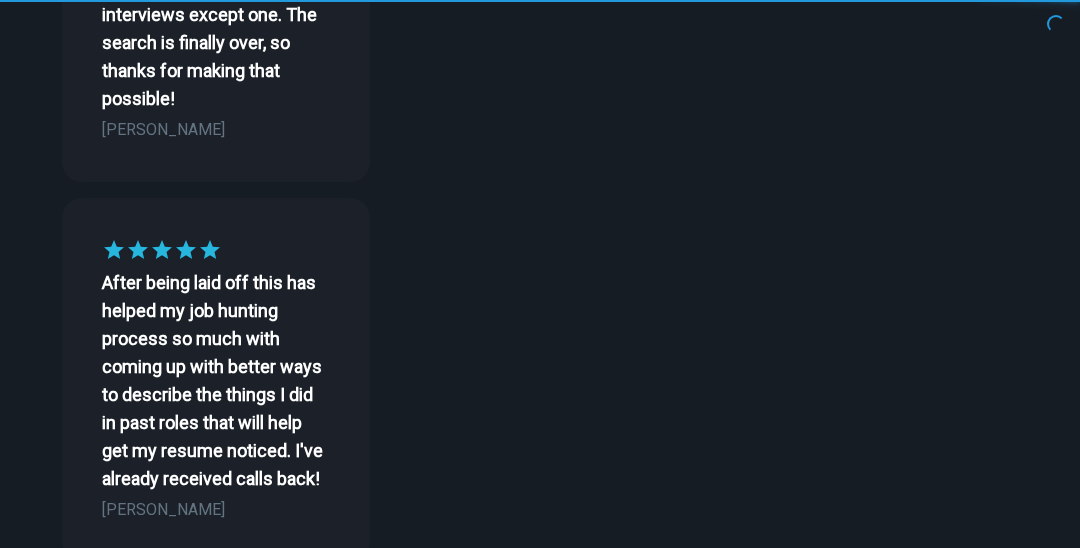 scroll, scrollTop: 0, scrollLeft: 0, axis: both 